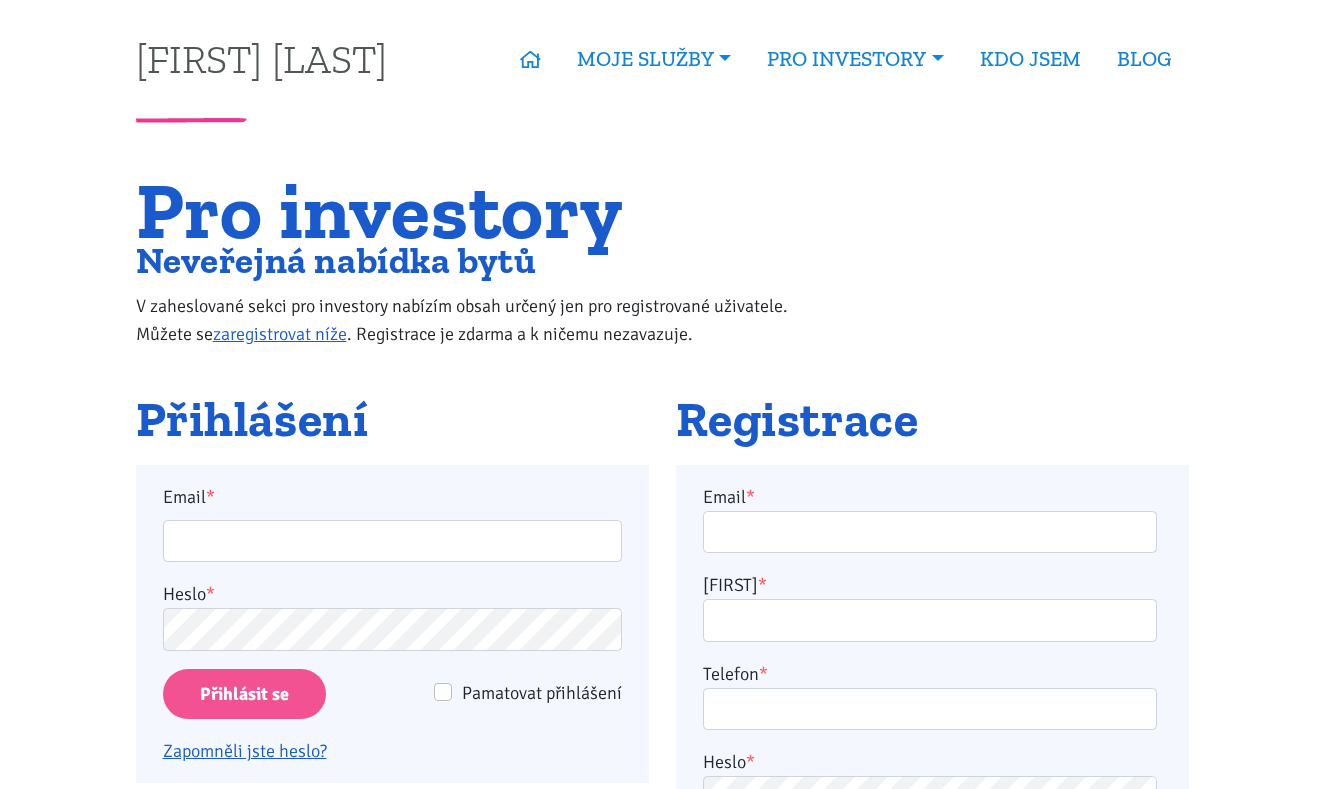 scroll, scrollTop: 0, scrollLeft: 0, axis: both 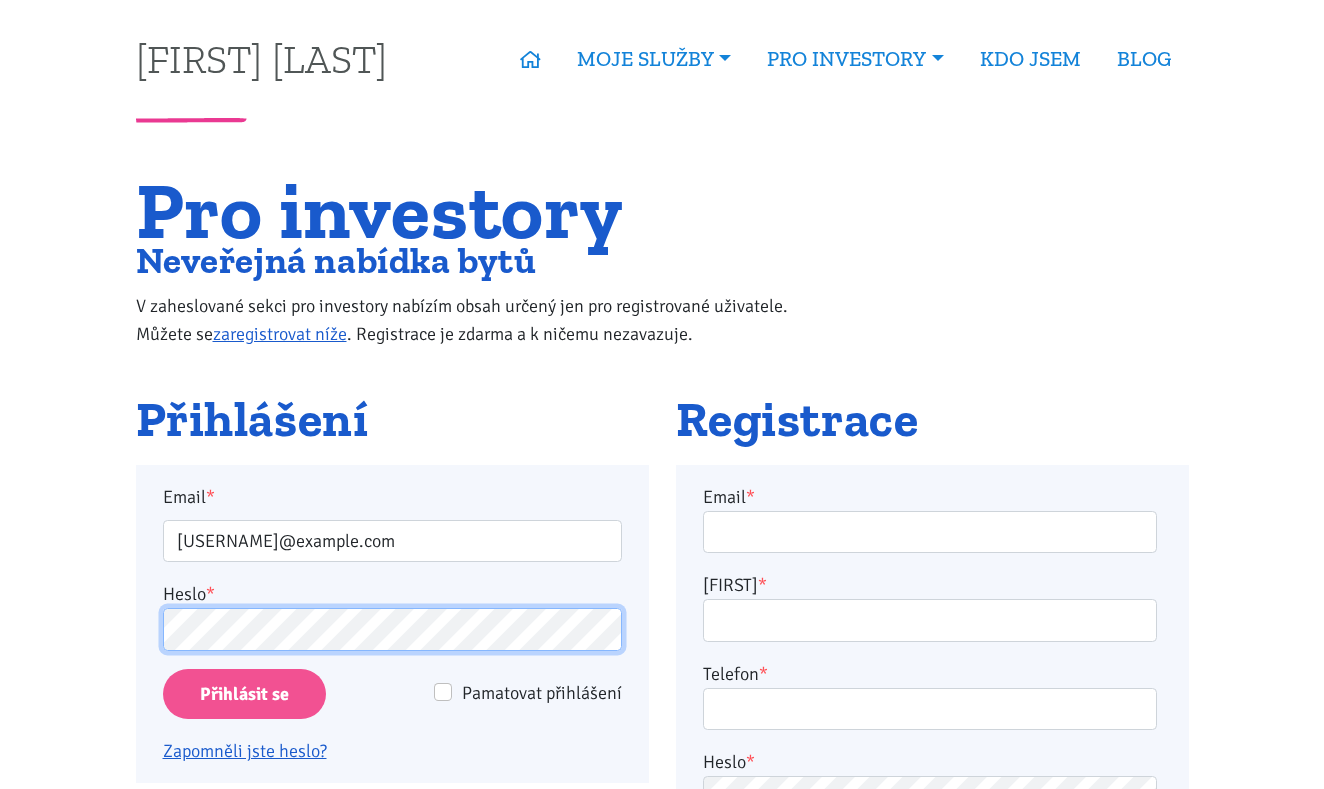 click on "Přihlásit se" at bounding box center [244, 694] 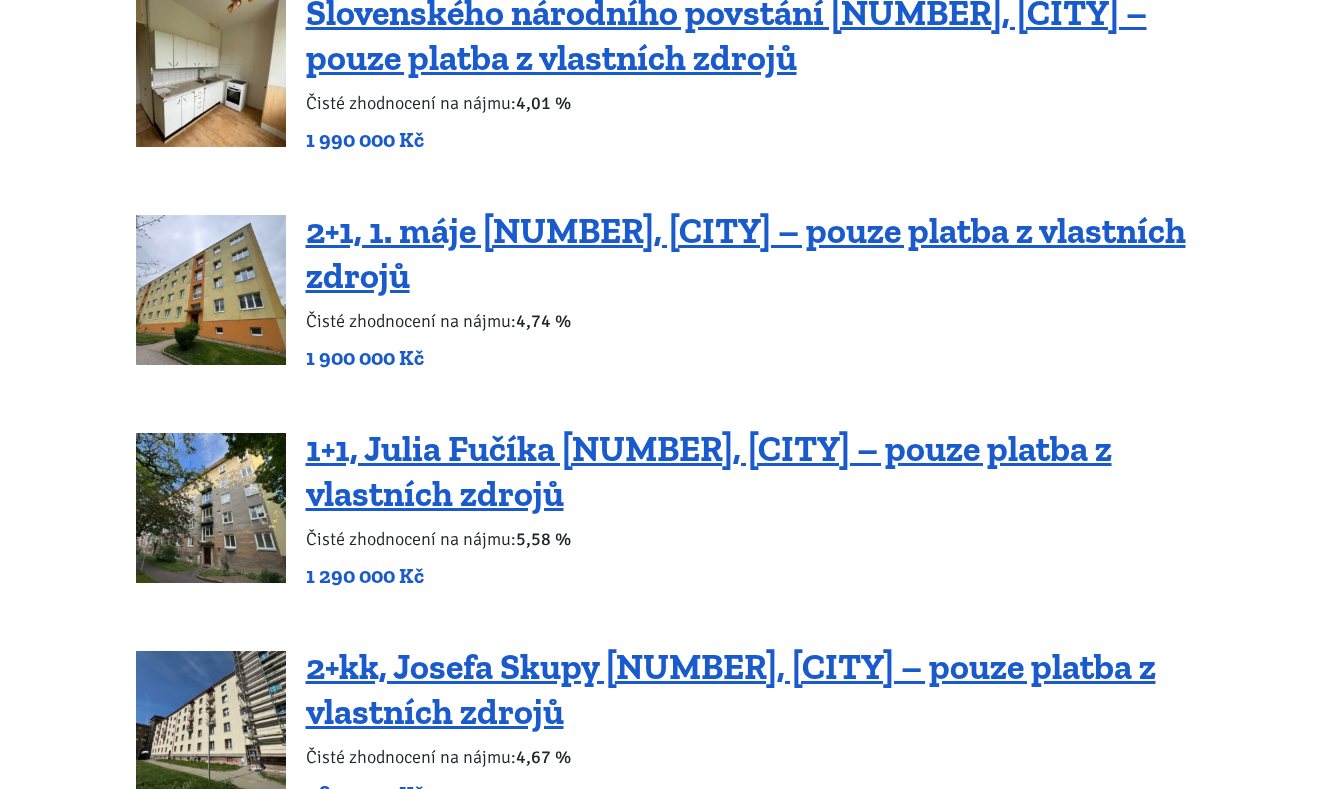 scroll, scrollTop: 551, scrollLeft: 0, axis: vertical 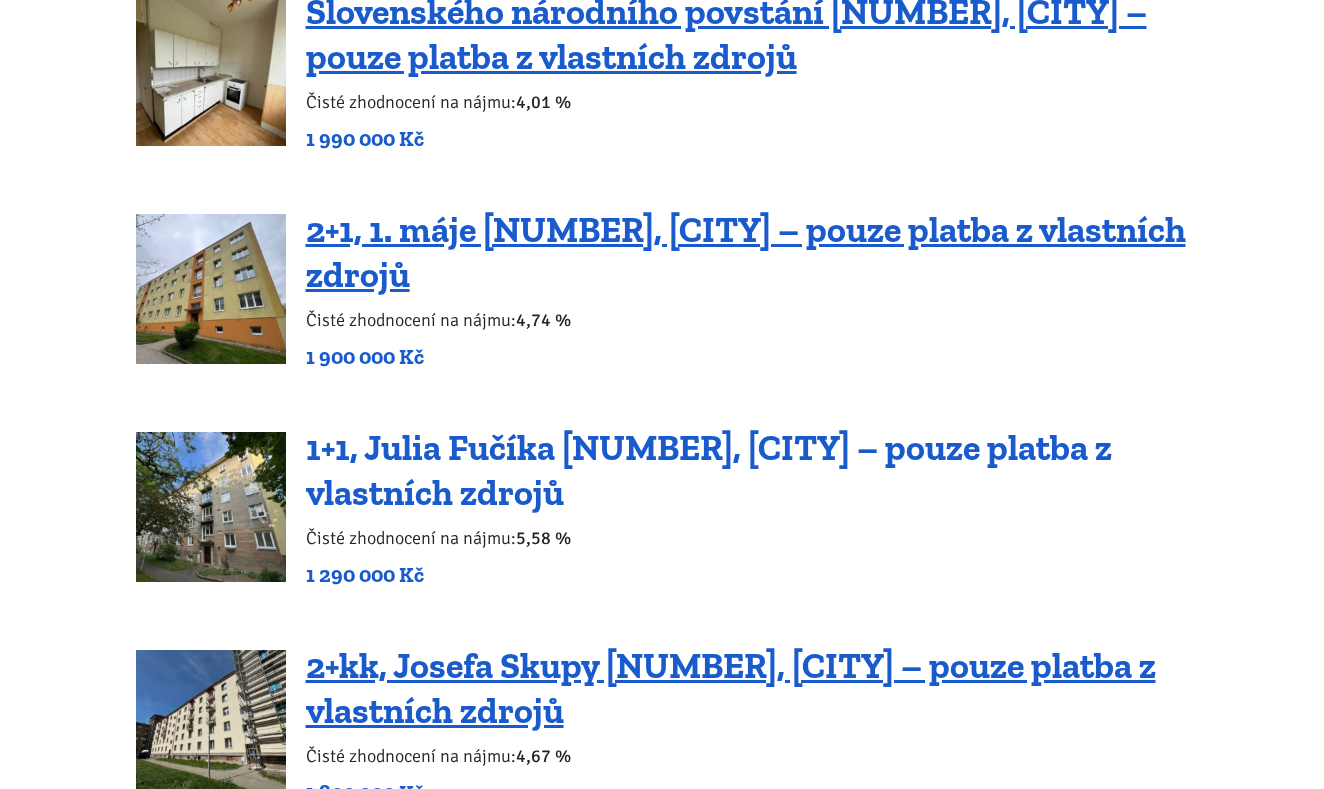 click on "1+1, Julia Fučíka [NUMBER], [CITY] – pouze platba z vlastních zdrojů" at bounding box center (709, 470) 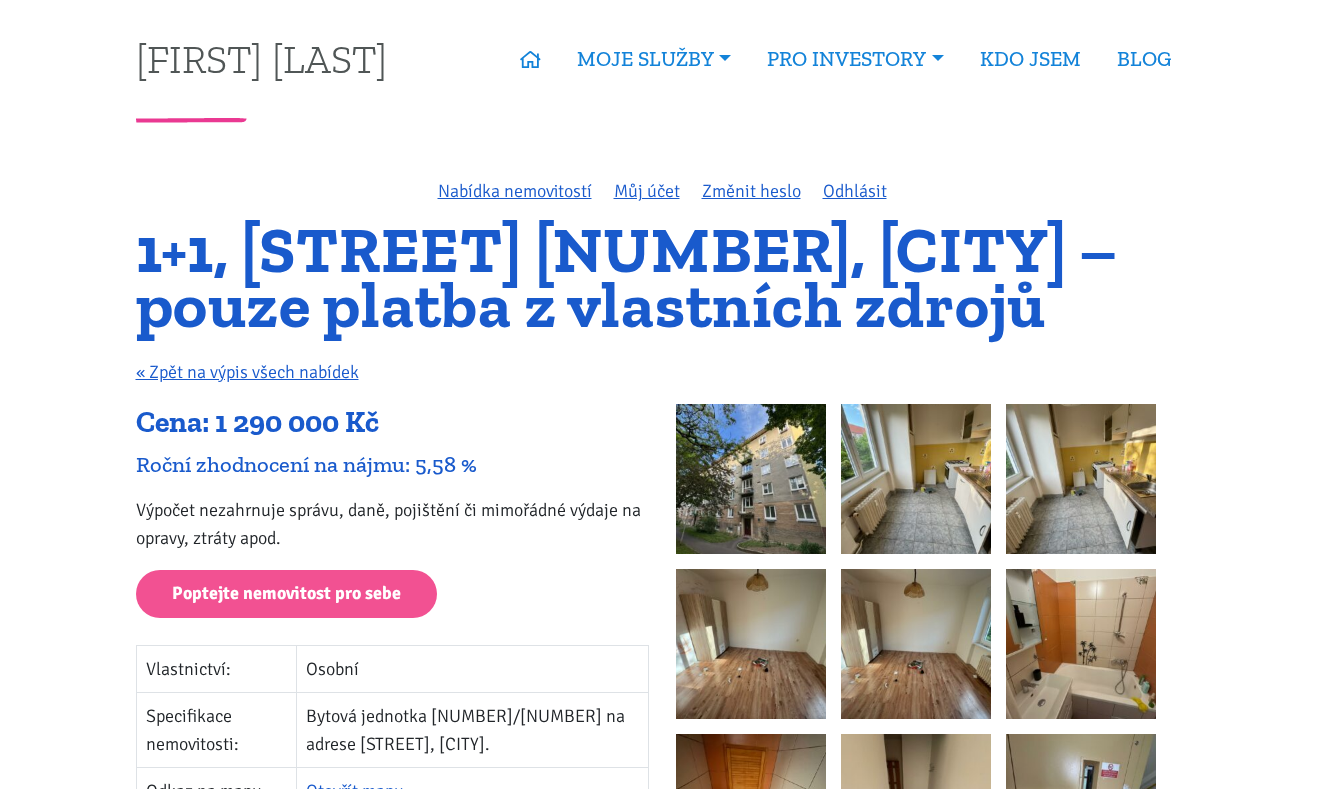 scroll, scrollTop: 0, scrollLeft: 0, axis: both 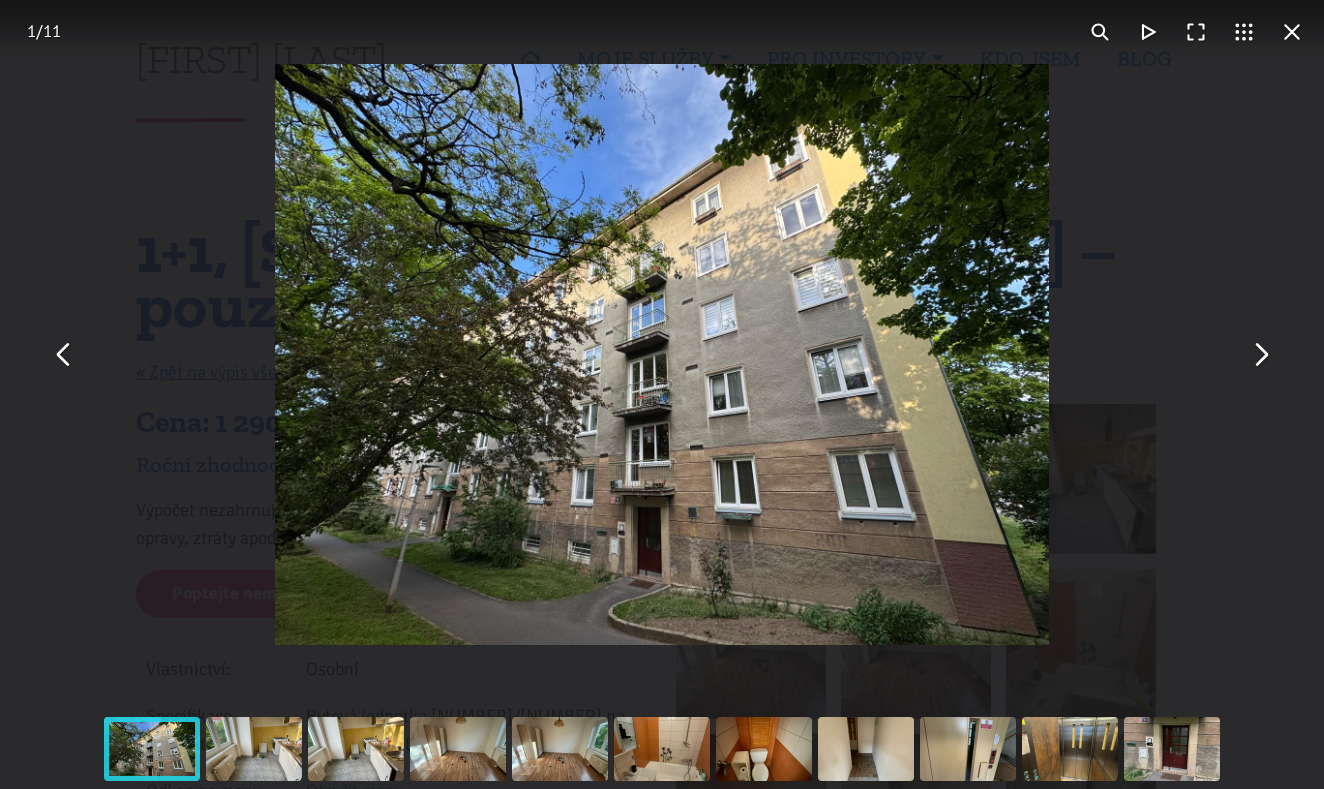 click at bounding box center [1260, 355] 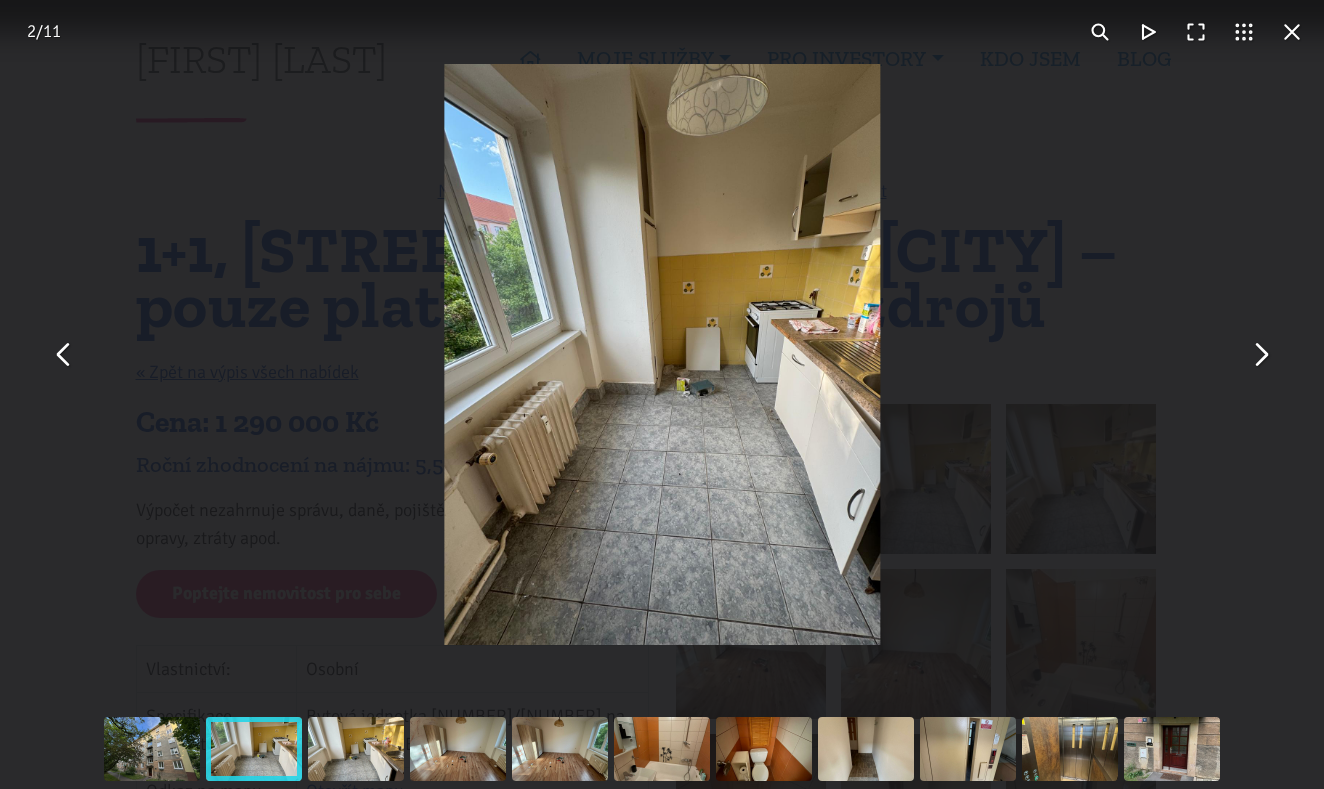 click at bounding box center [1260, 355] 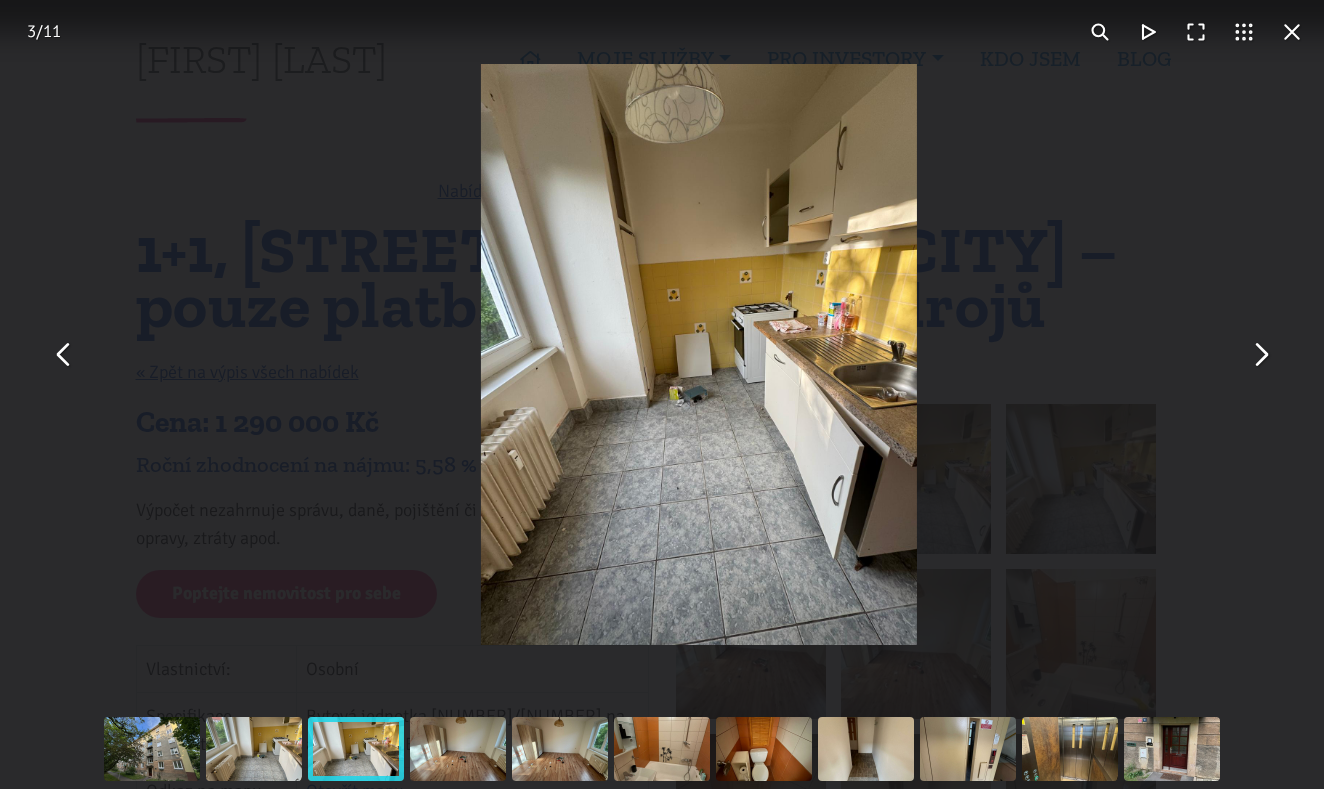 click at bounding box center [1260, 355] 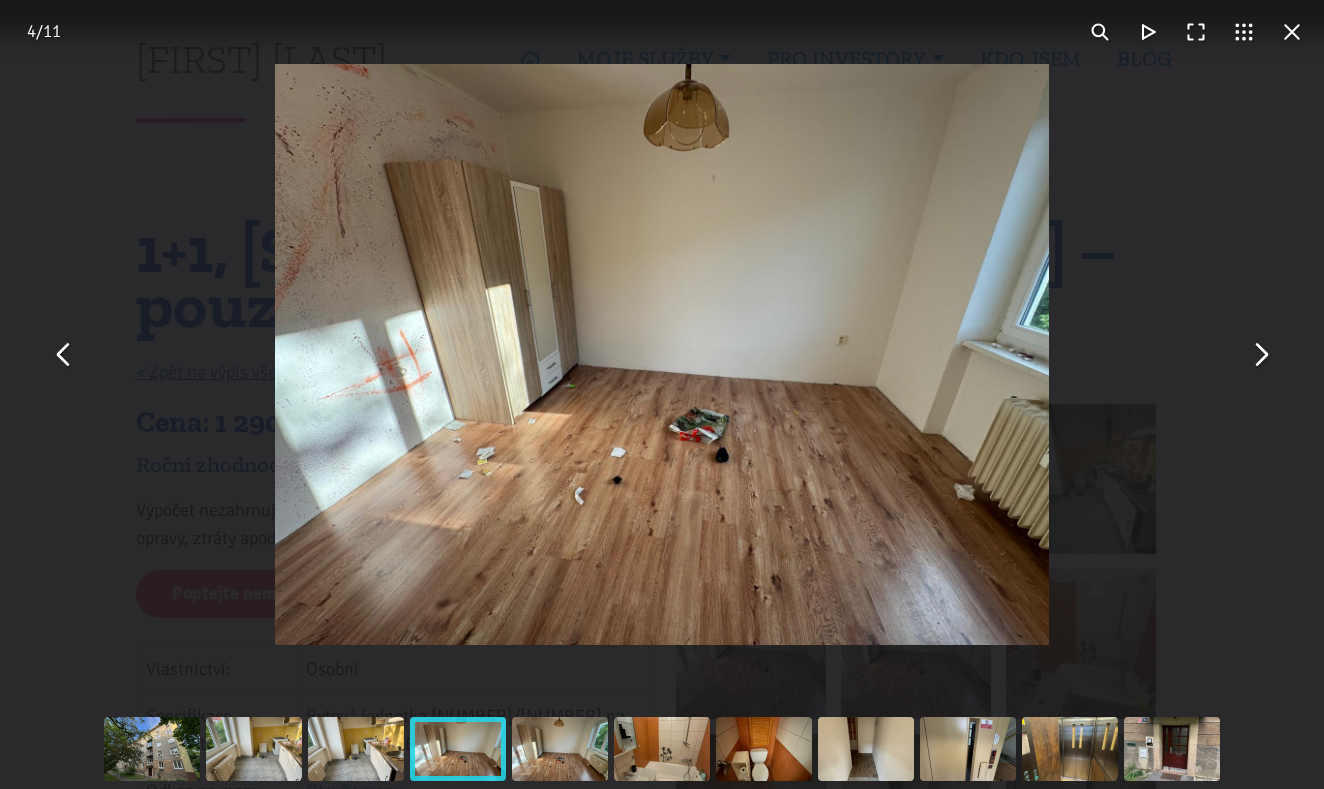 click at bounding box center (1260, 355) 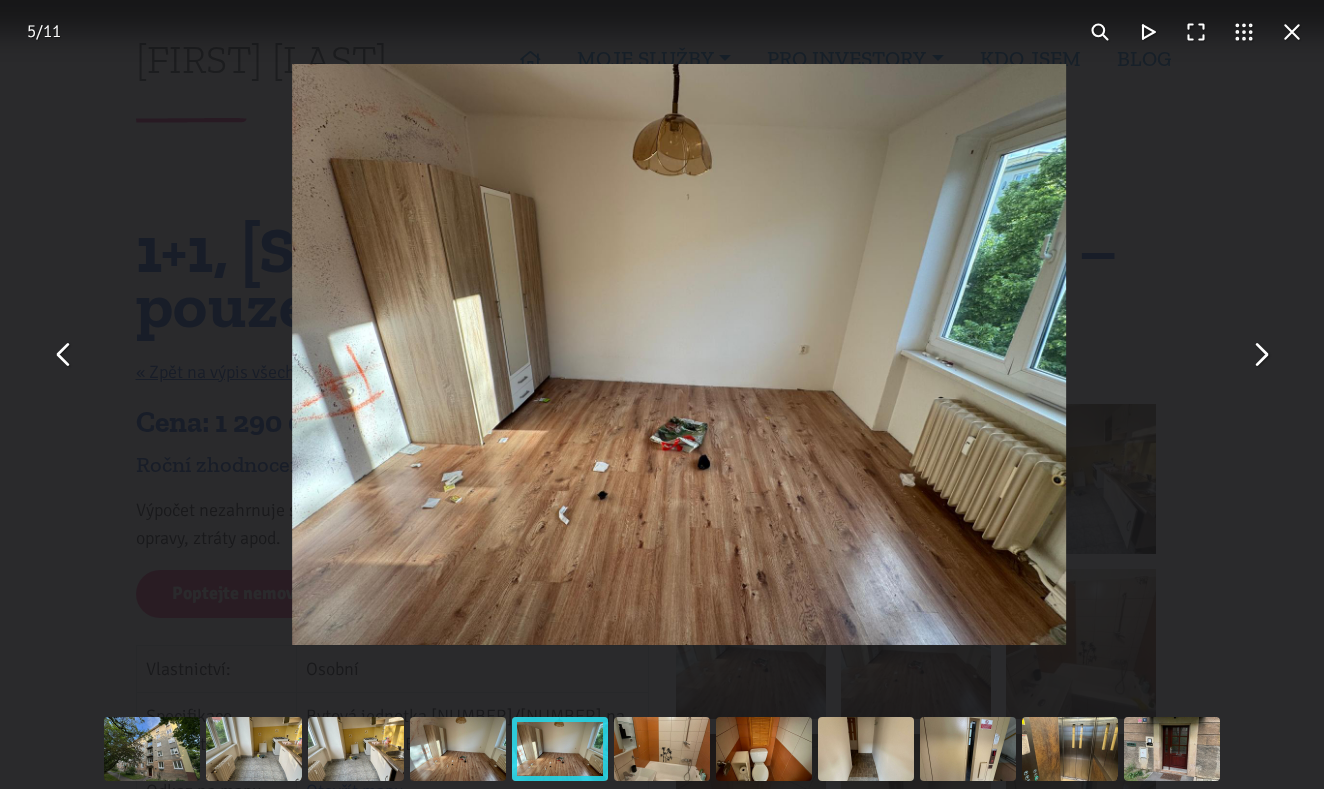 click at bounding box center [1260, 355] 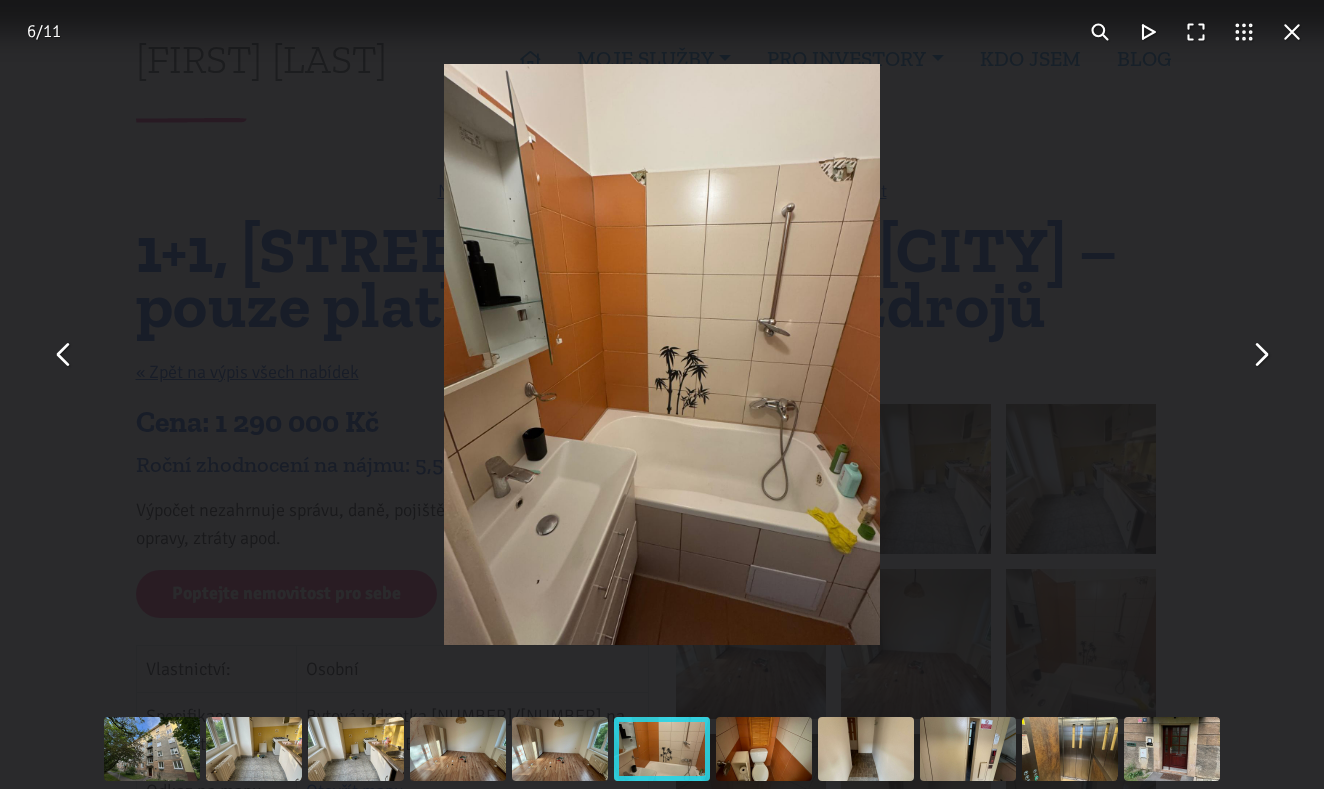 click at bounding box center [1260, 355] 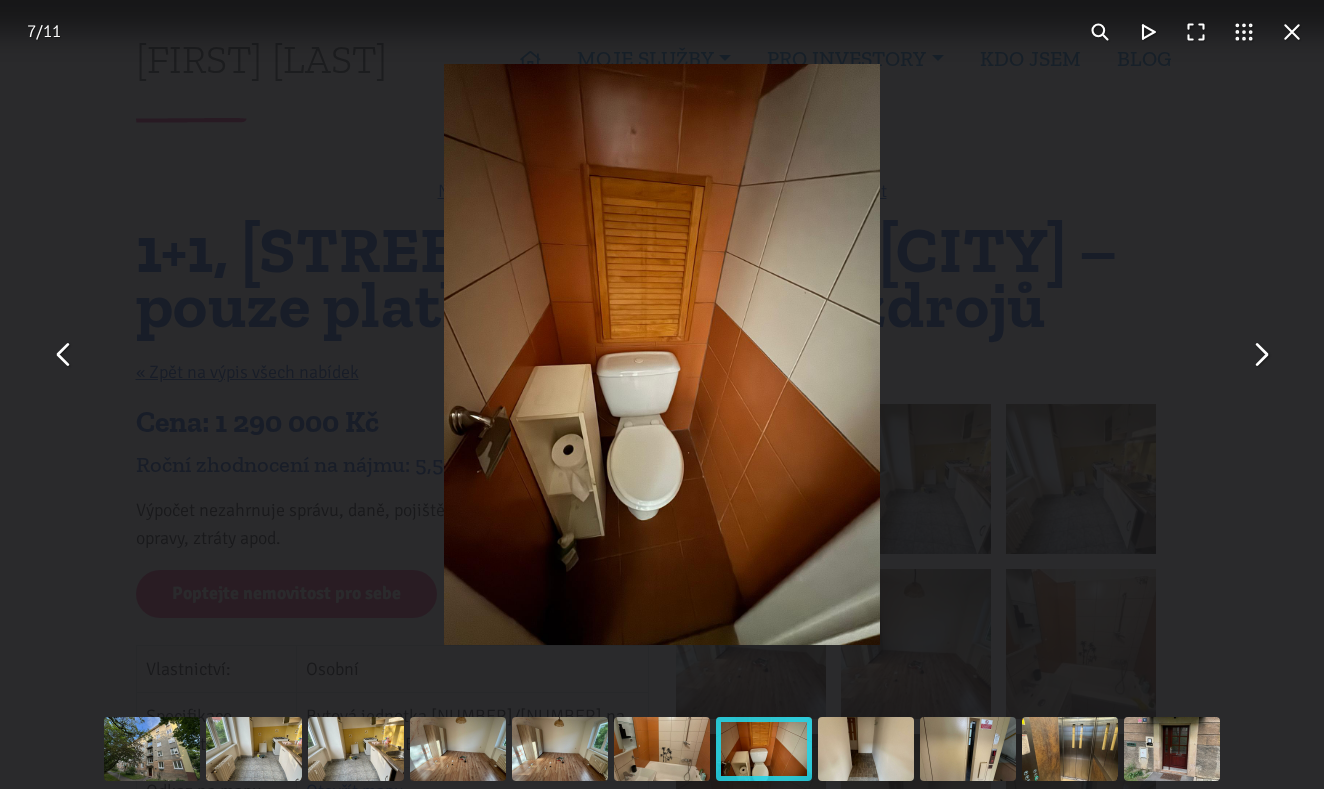 click at bounding box center (64, 355) 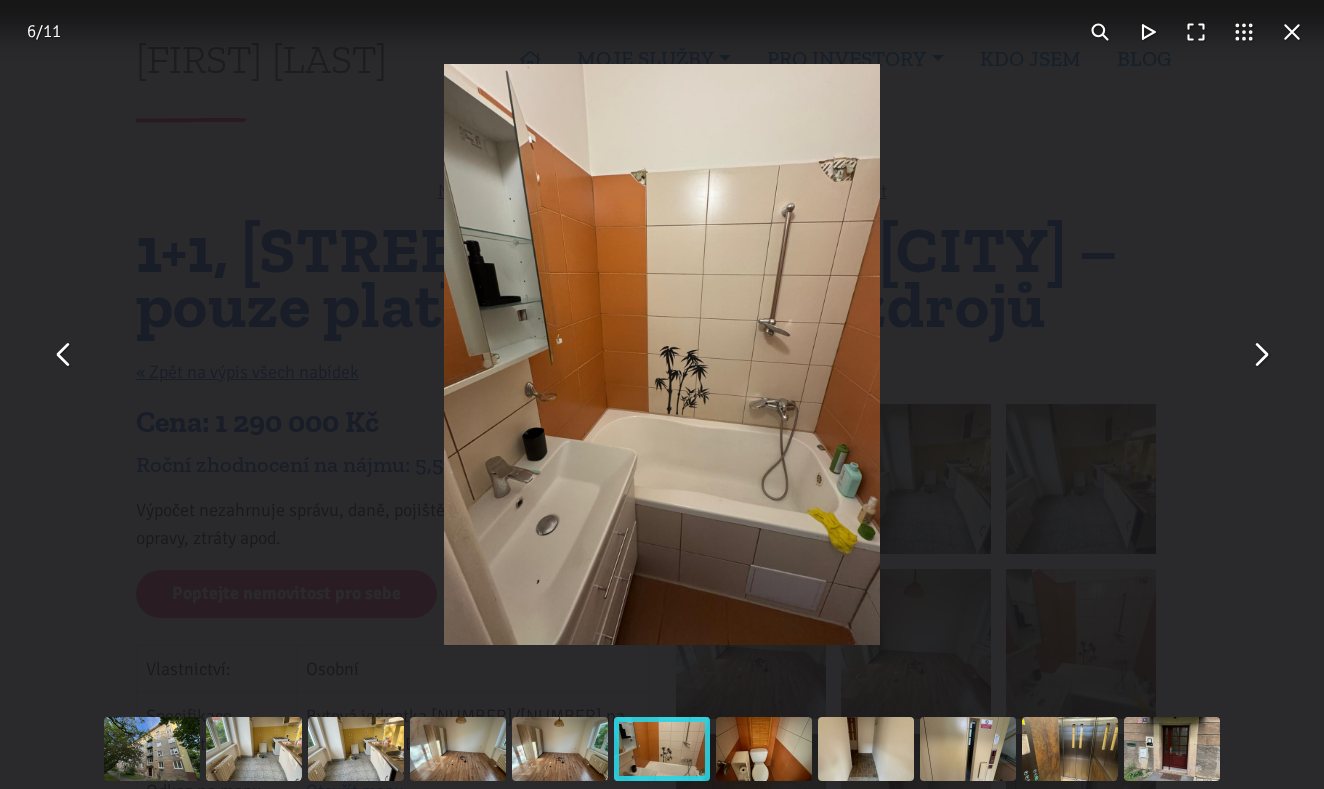 click at bounding box center (1260, 355) 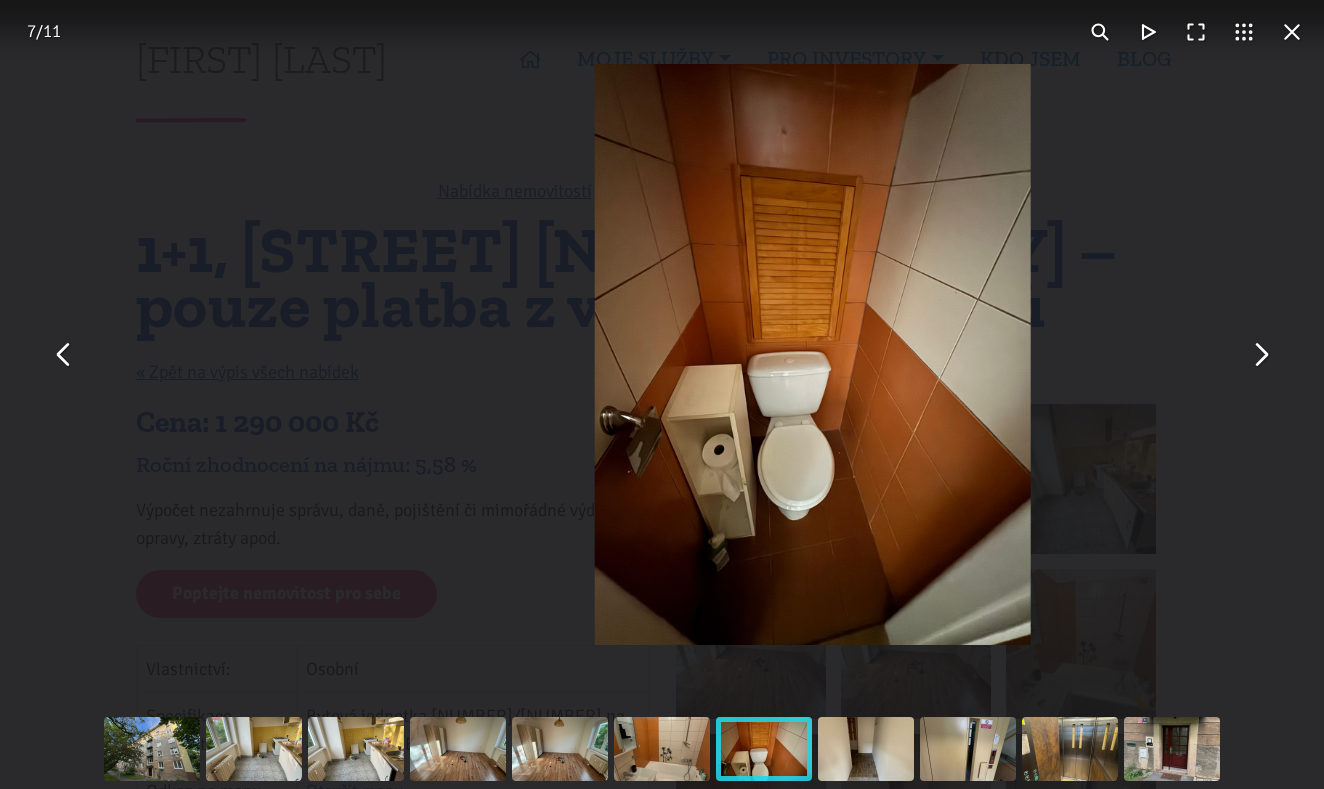 click at bounding box center [1260, 355] 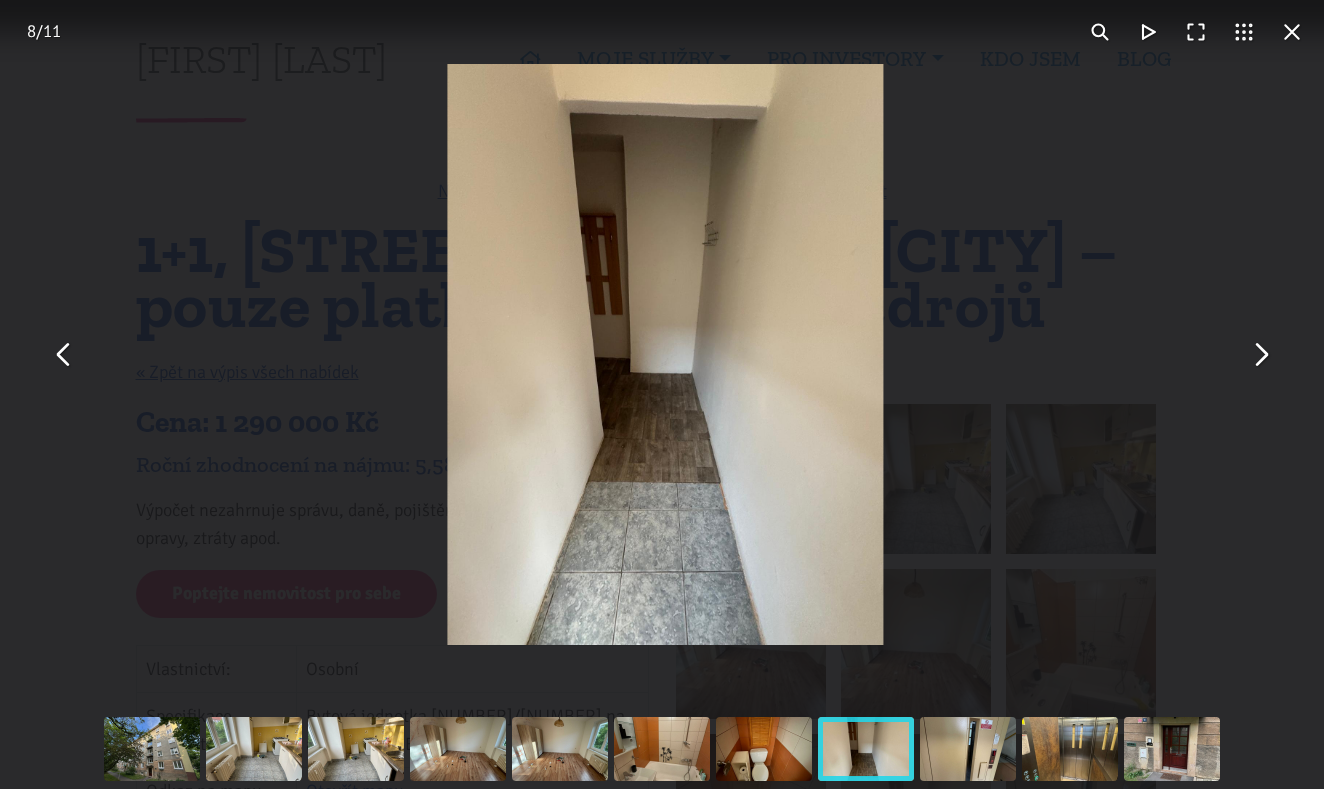 click at bounding box center (1260, 355) 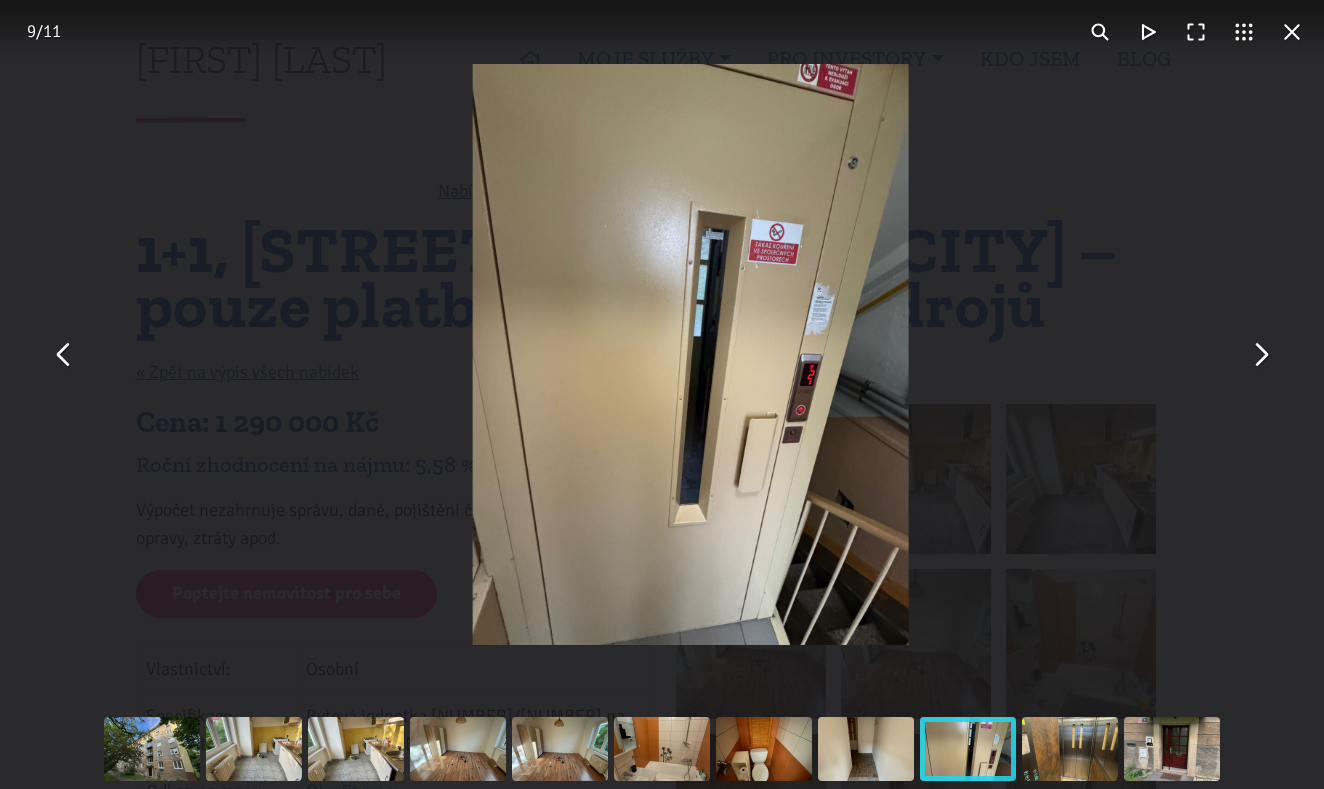 click at bounding box center (1260, 355) 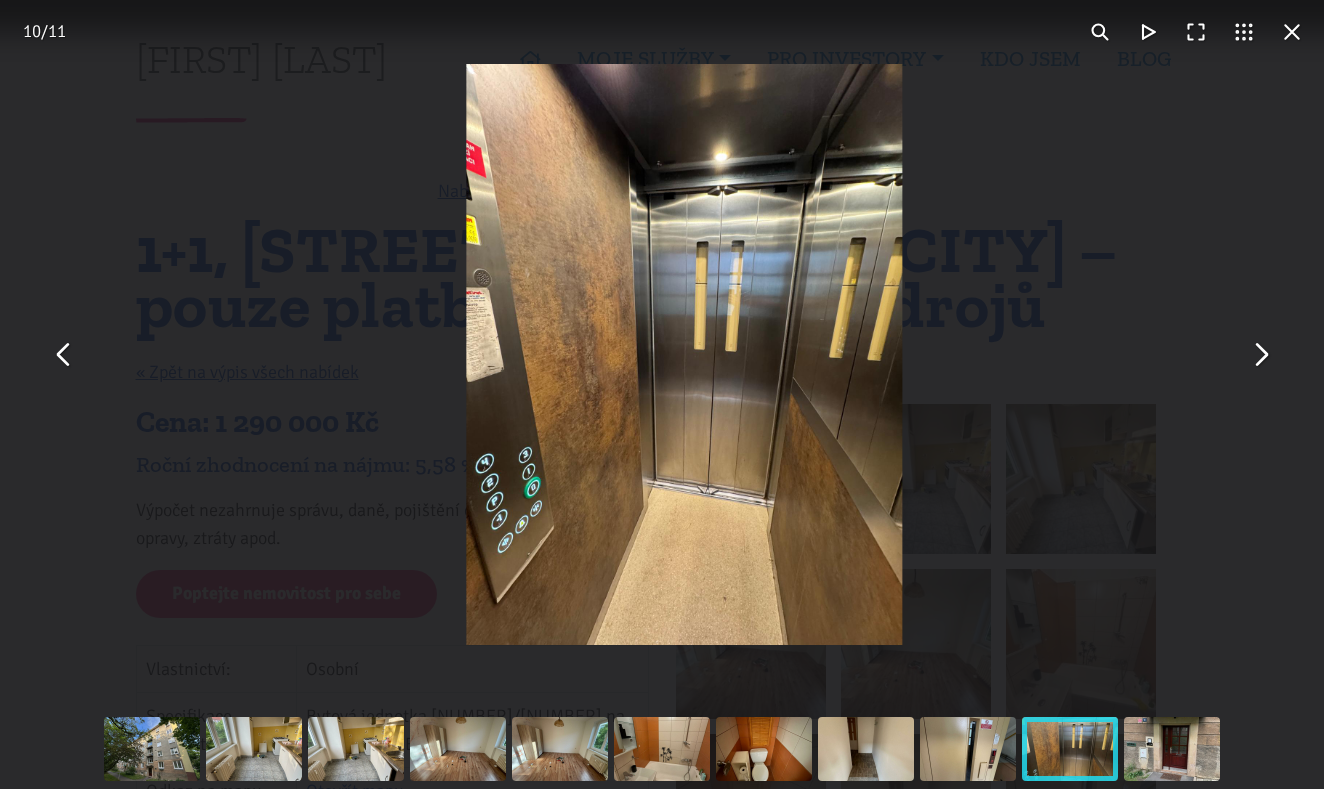 click at bounding box center (1260, 355) 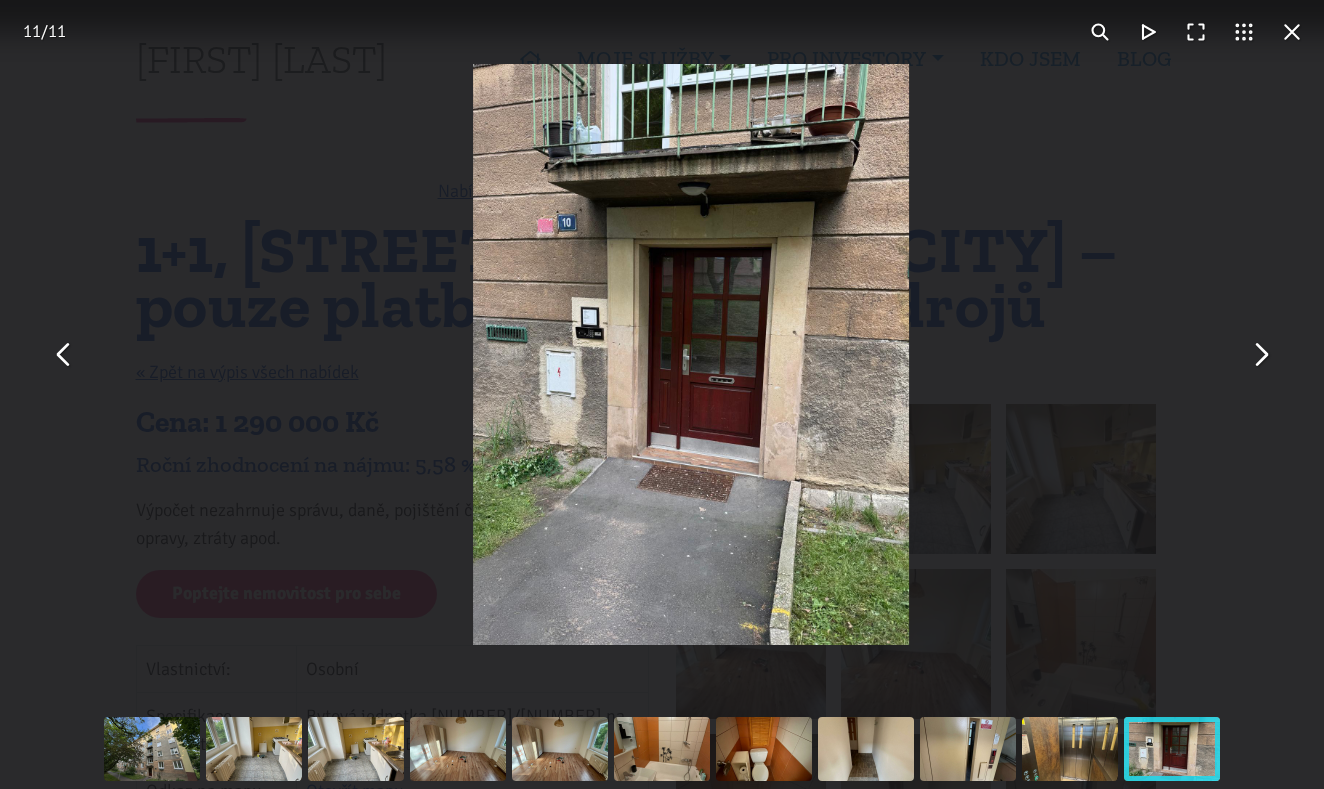 click at bounding box center [1260, 355] 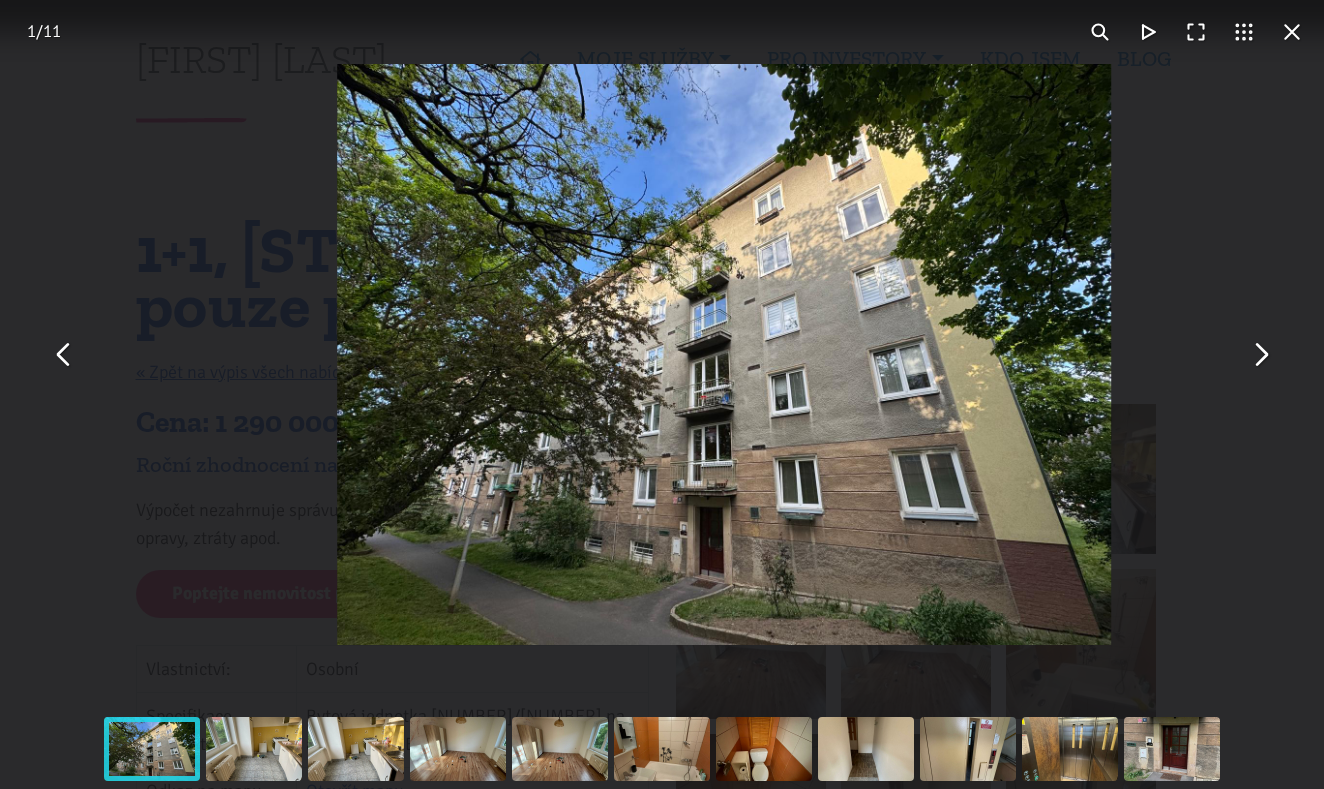 click at bounding box center [1260, 355] 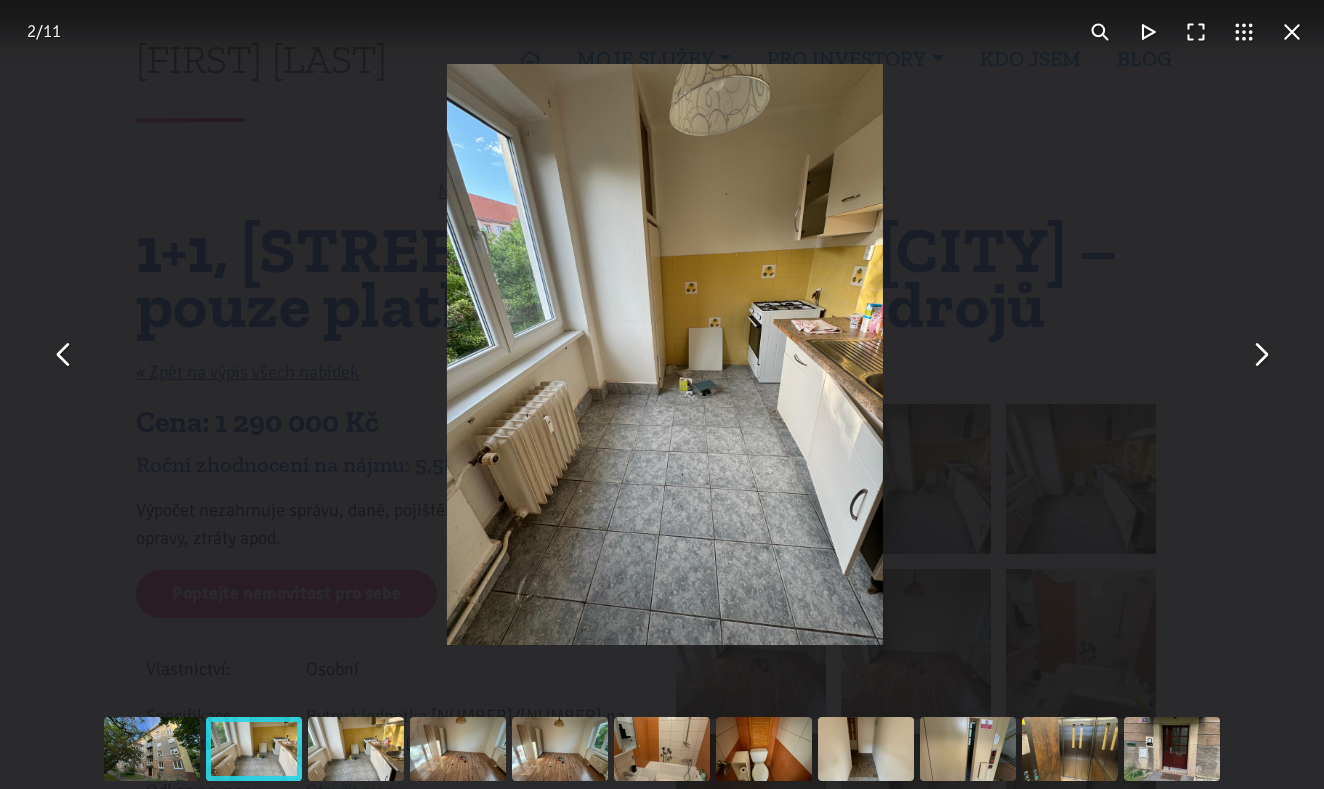 click at bounding box center (1292, 32) 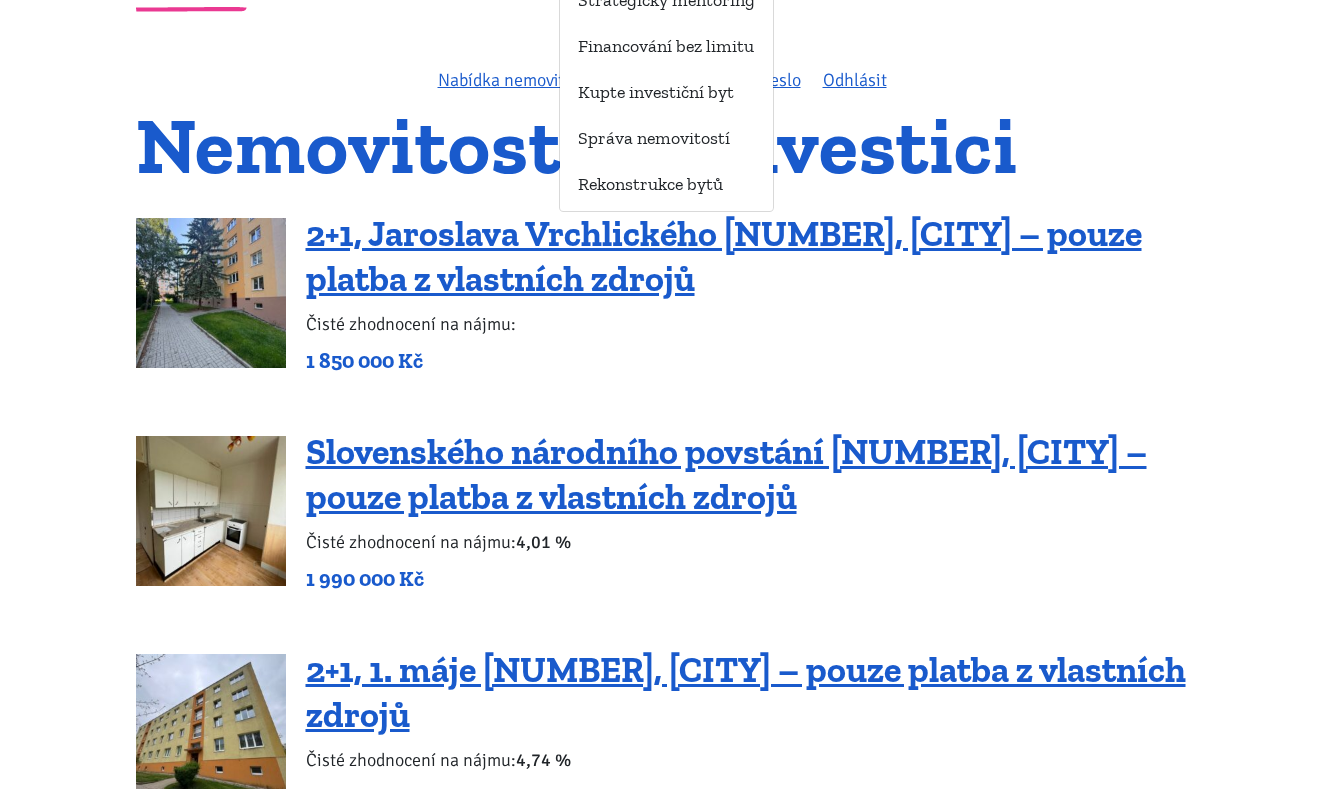 scroll, scrollTop: 119, scrollLeft: 0, axis: vertical 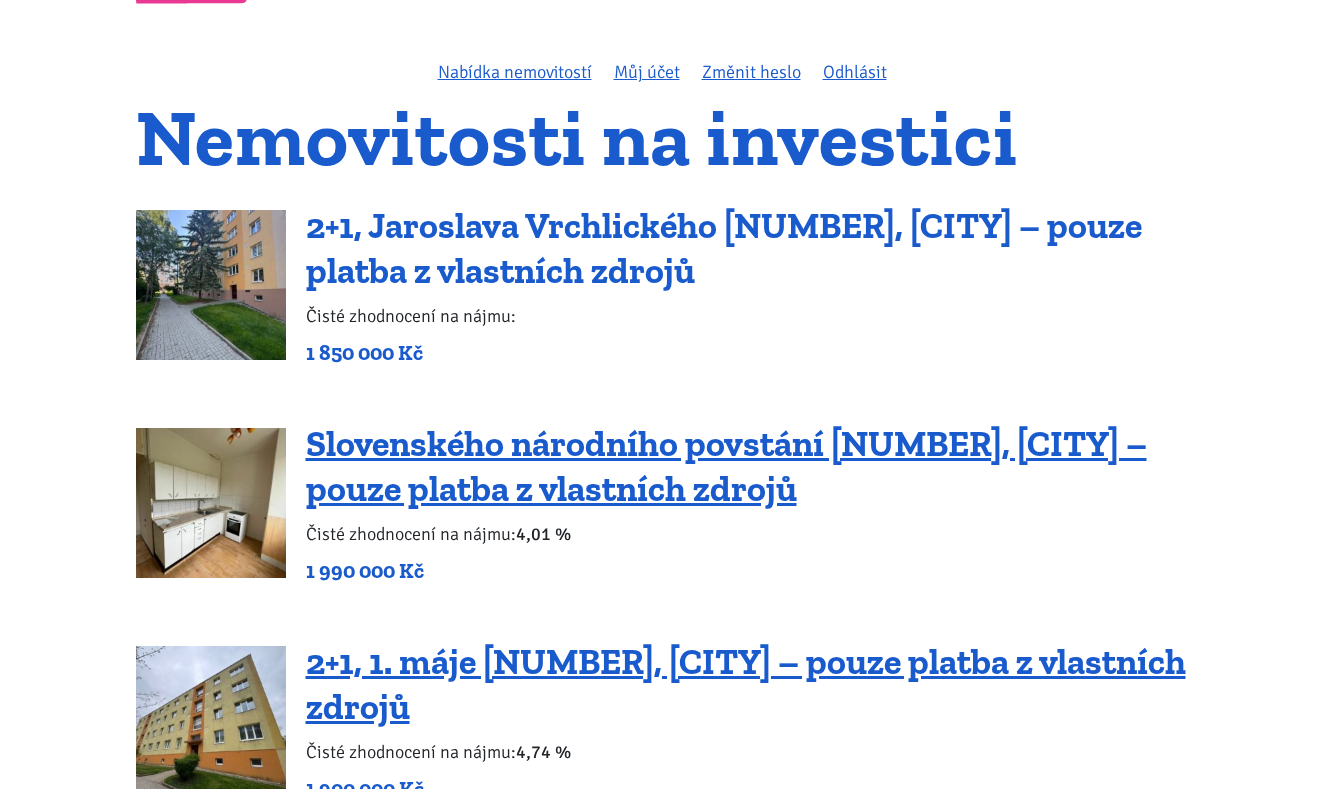 click on "2+1, Jaroslava Vrchlického [NUMBER], [CITY] – pouze platba z vlastních zdrojů" at bounding box center [724, 248] 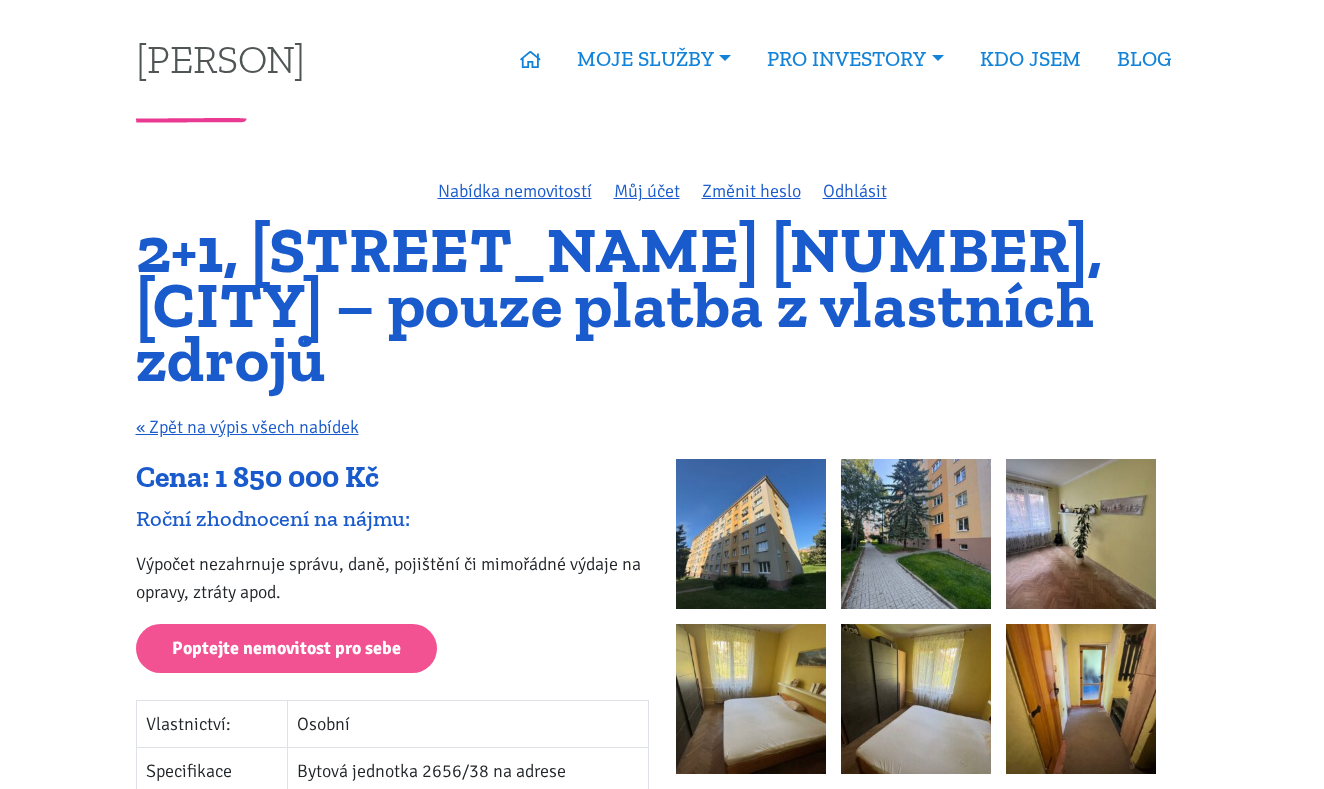 scroll, scrollTop: 0, scrollLeft: 0, axis: both 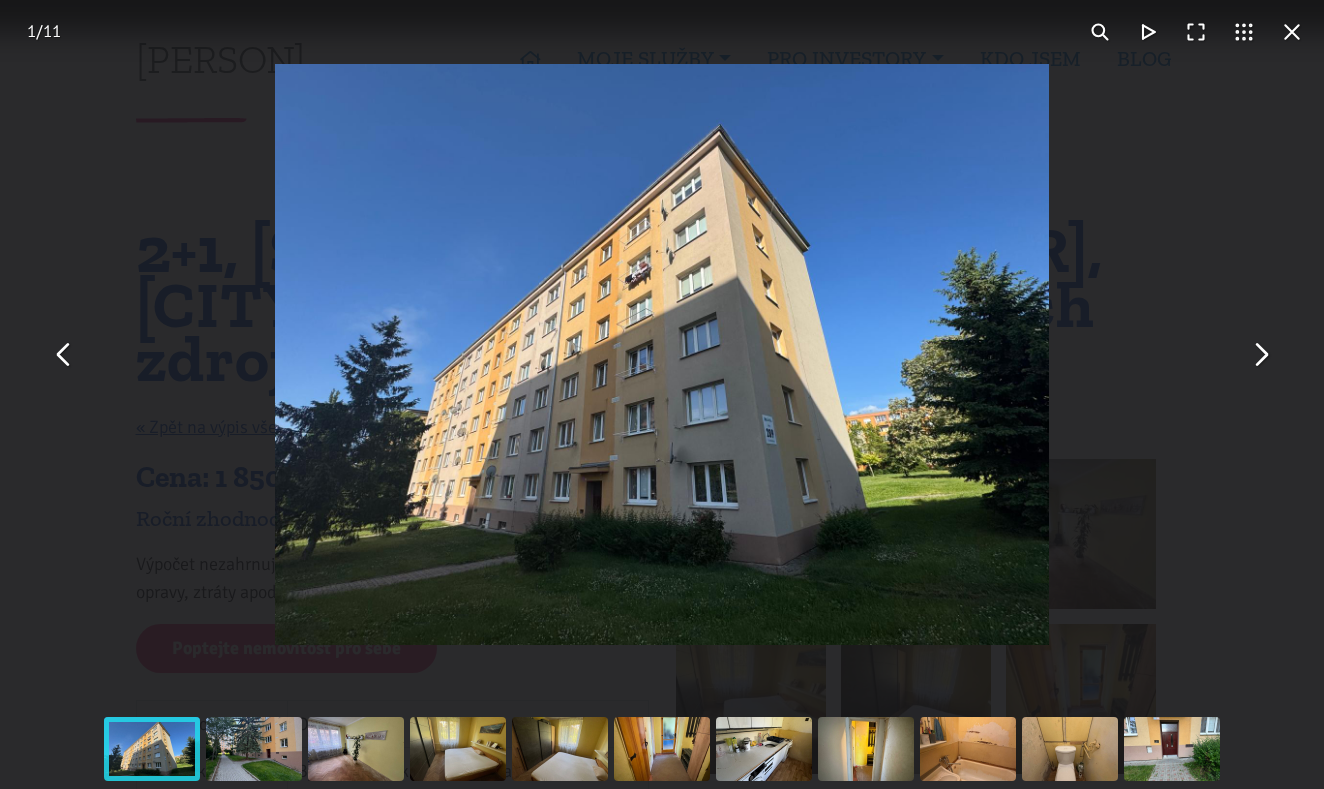 click at bounding box center (1260, 355) 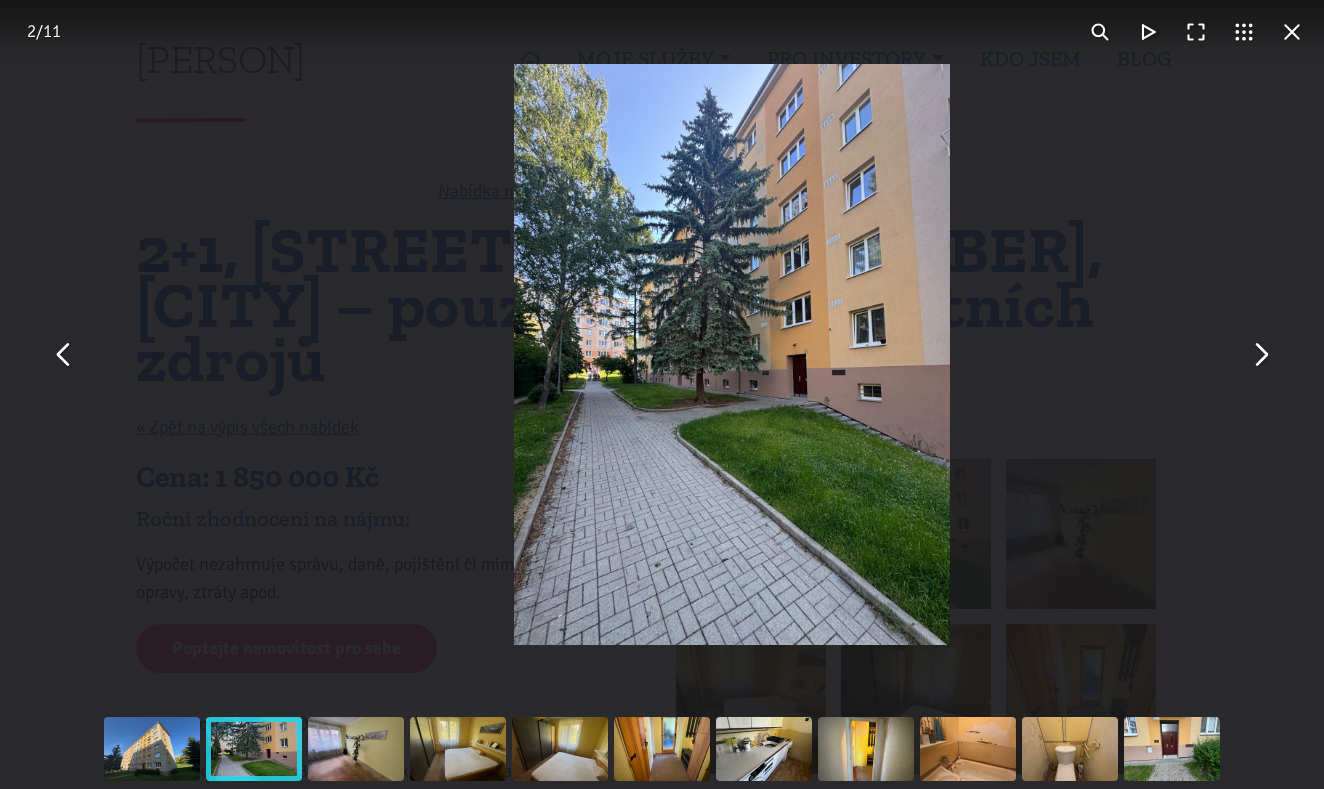 click at bounding box center (1260, 355) 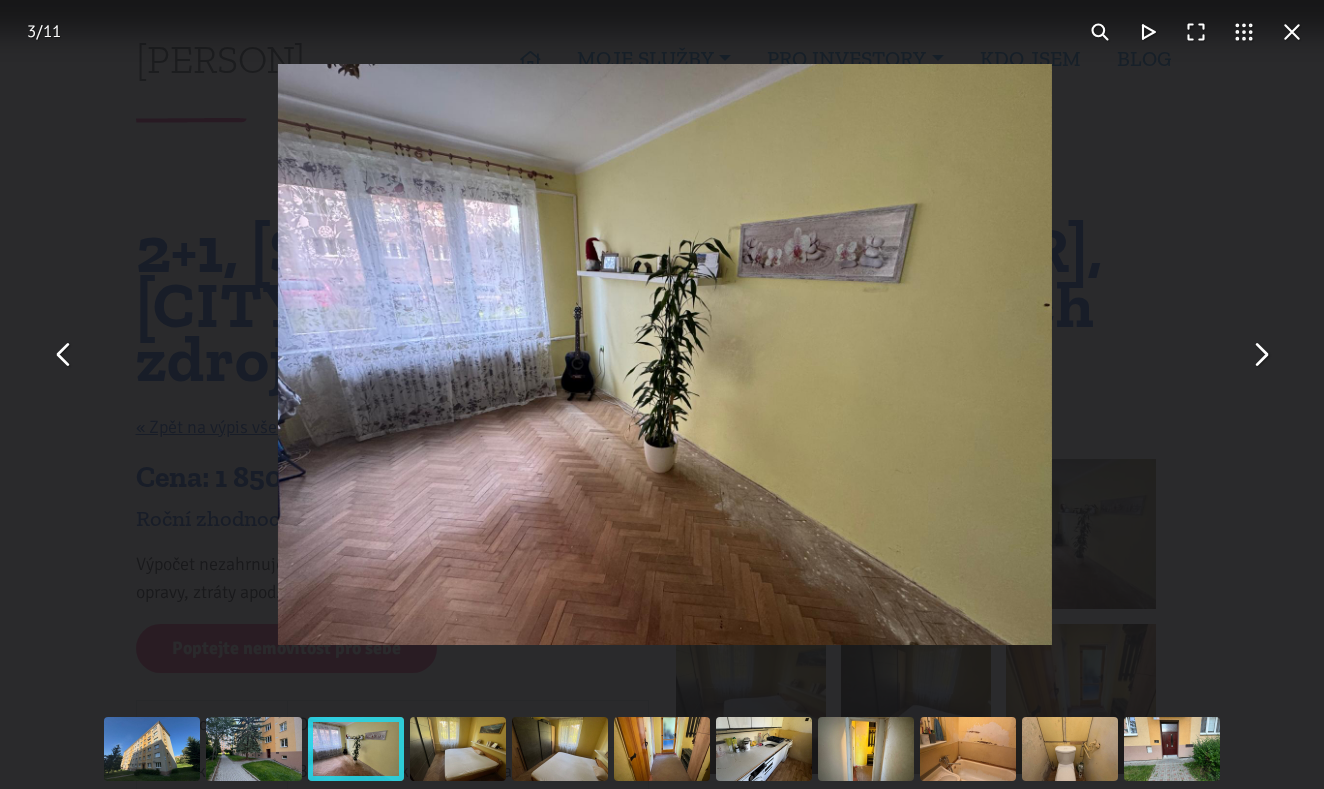 click at bounding box center [1260, 355] 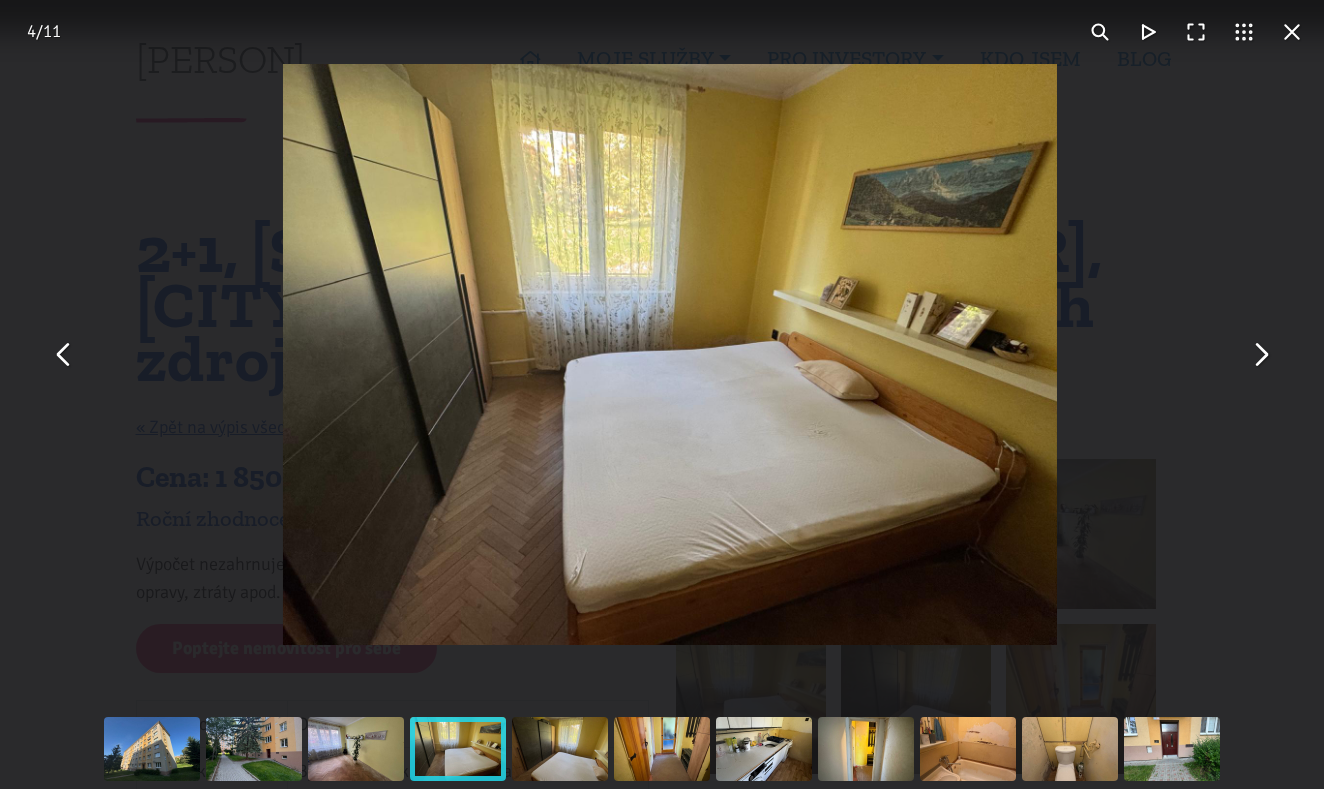 click at bounding box center (1260, 355) 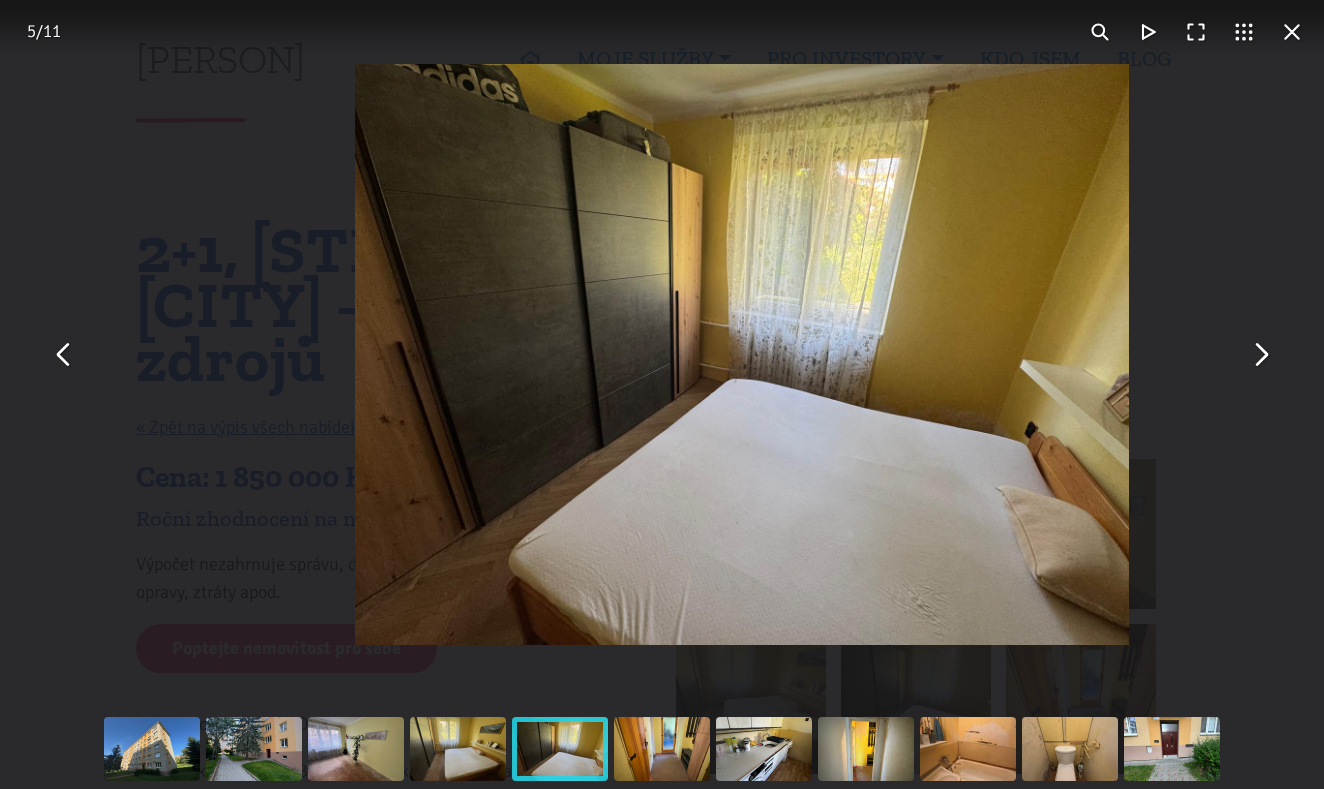 click at bounding box center (1260, 355) 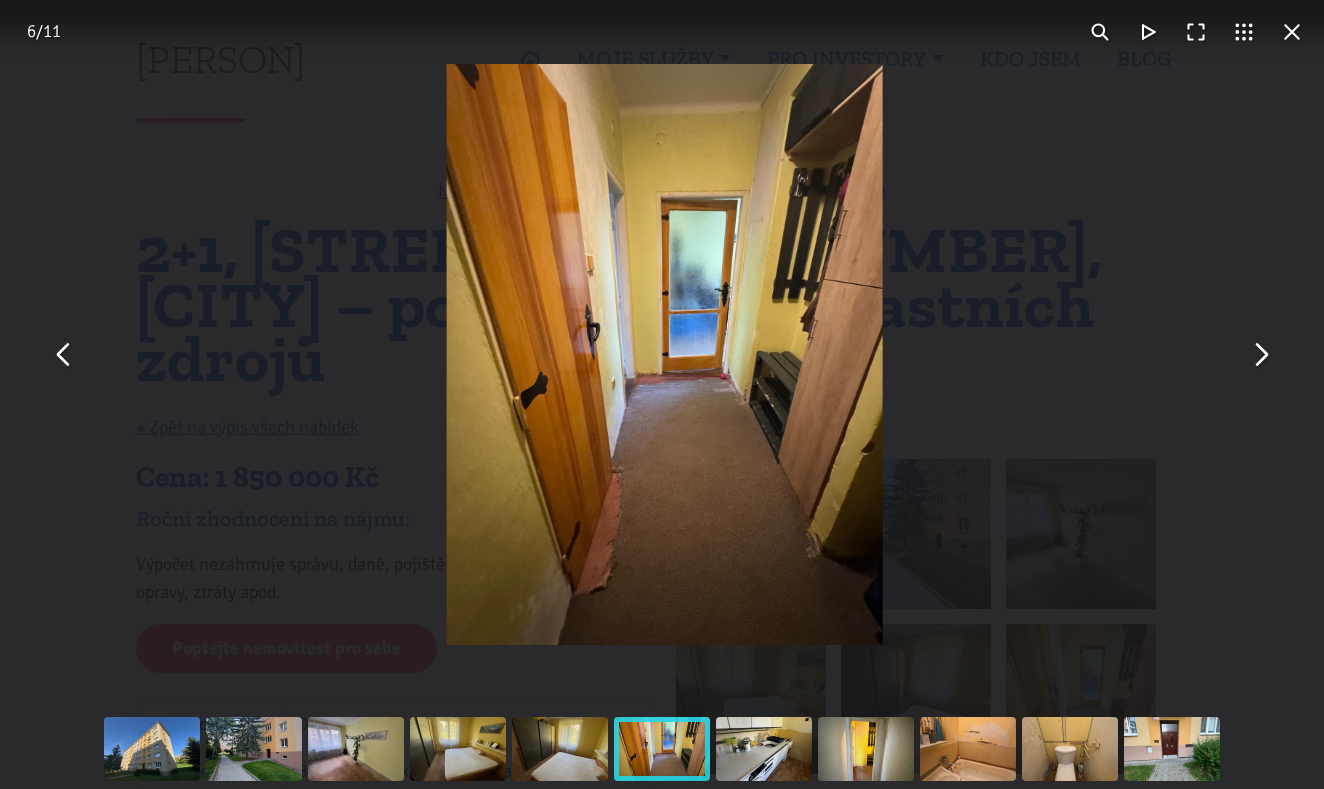 click at bounding box center [1260, 355] 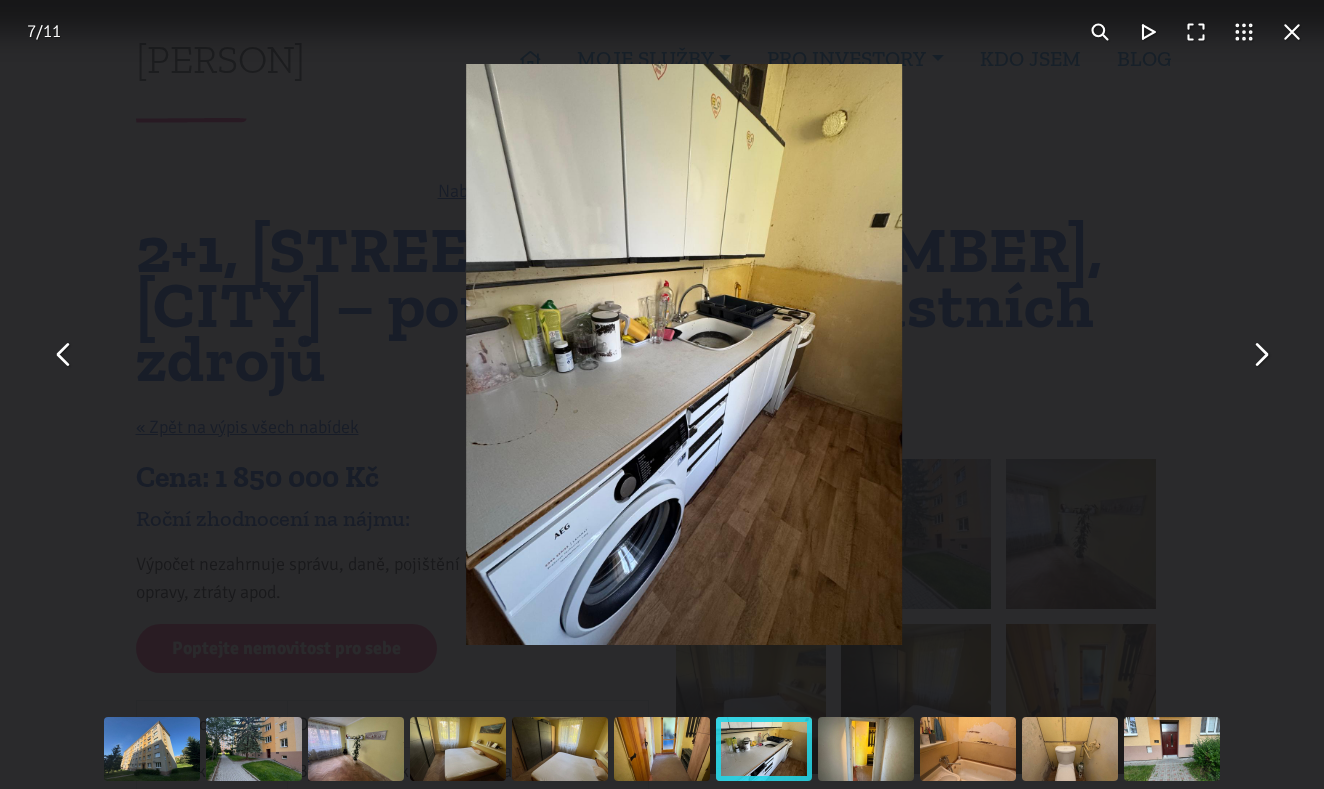 click at bounding box center (1260, 355) 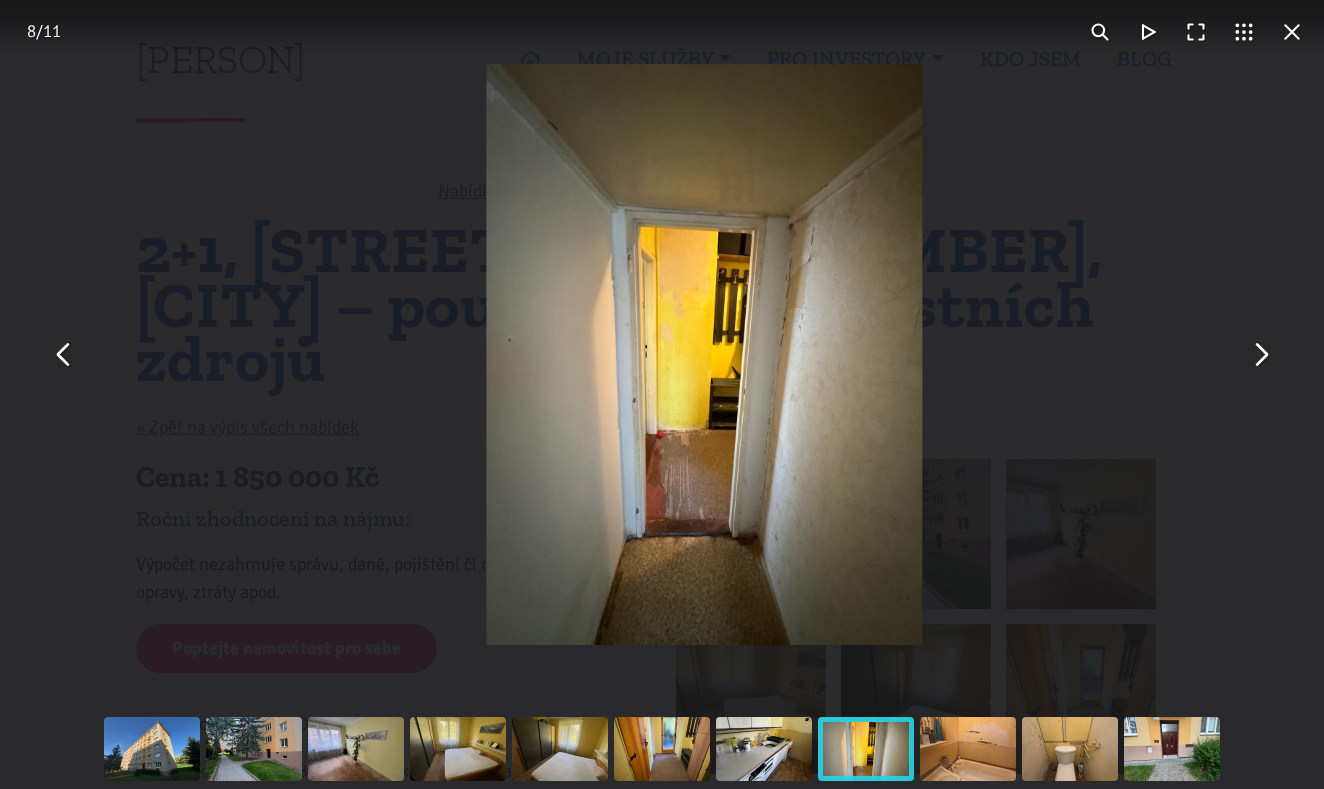 click at bounding box center (1260, 355) 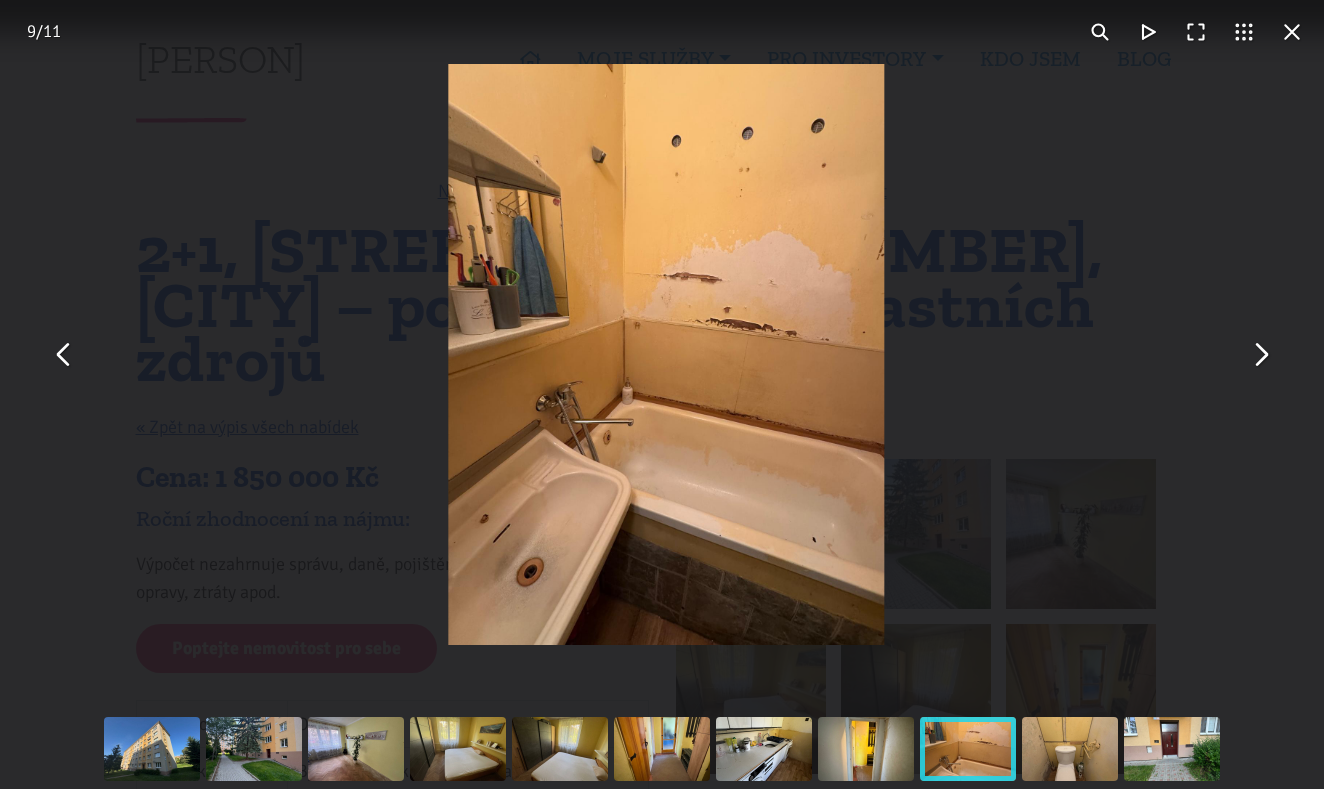 click at bounding box center (1260, 355) 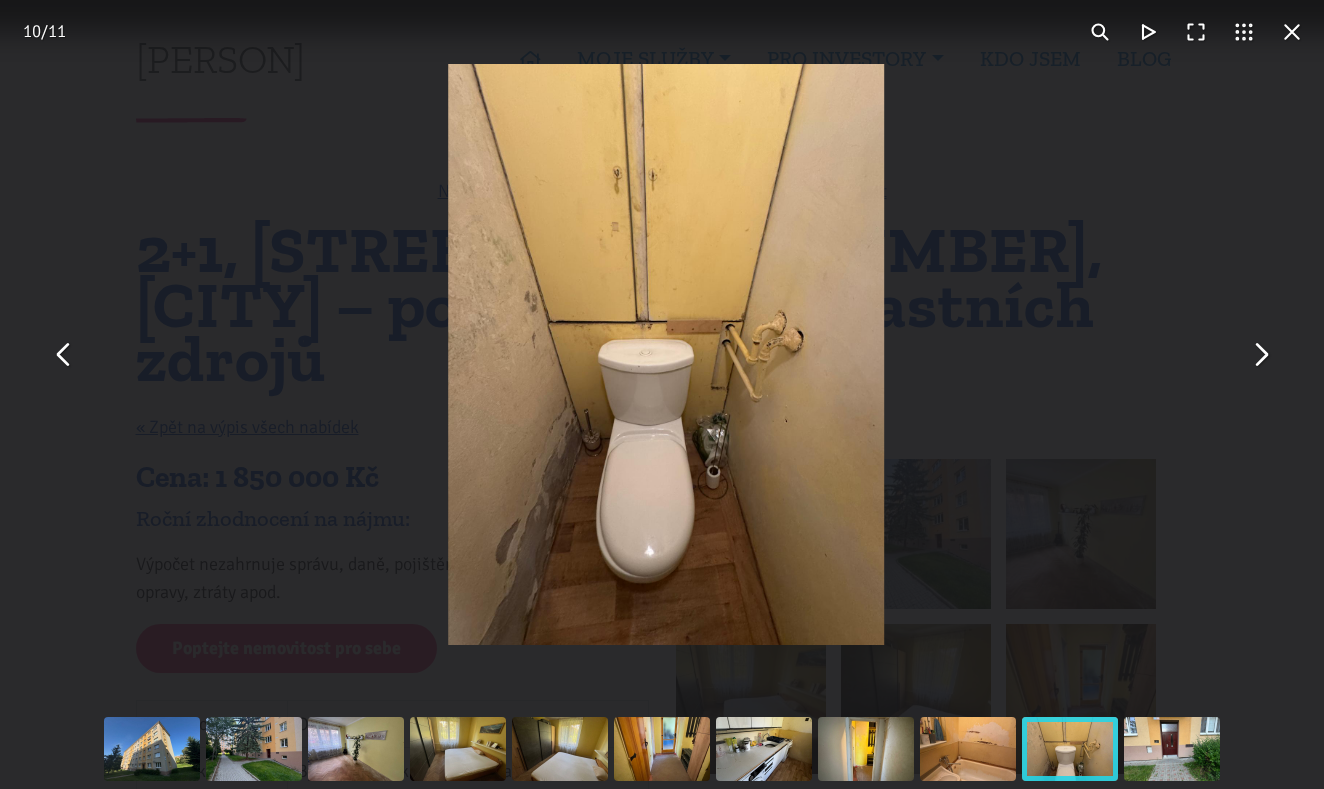 click at bounding box center (1260, 355) 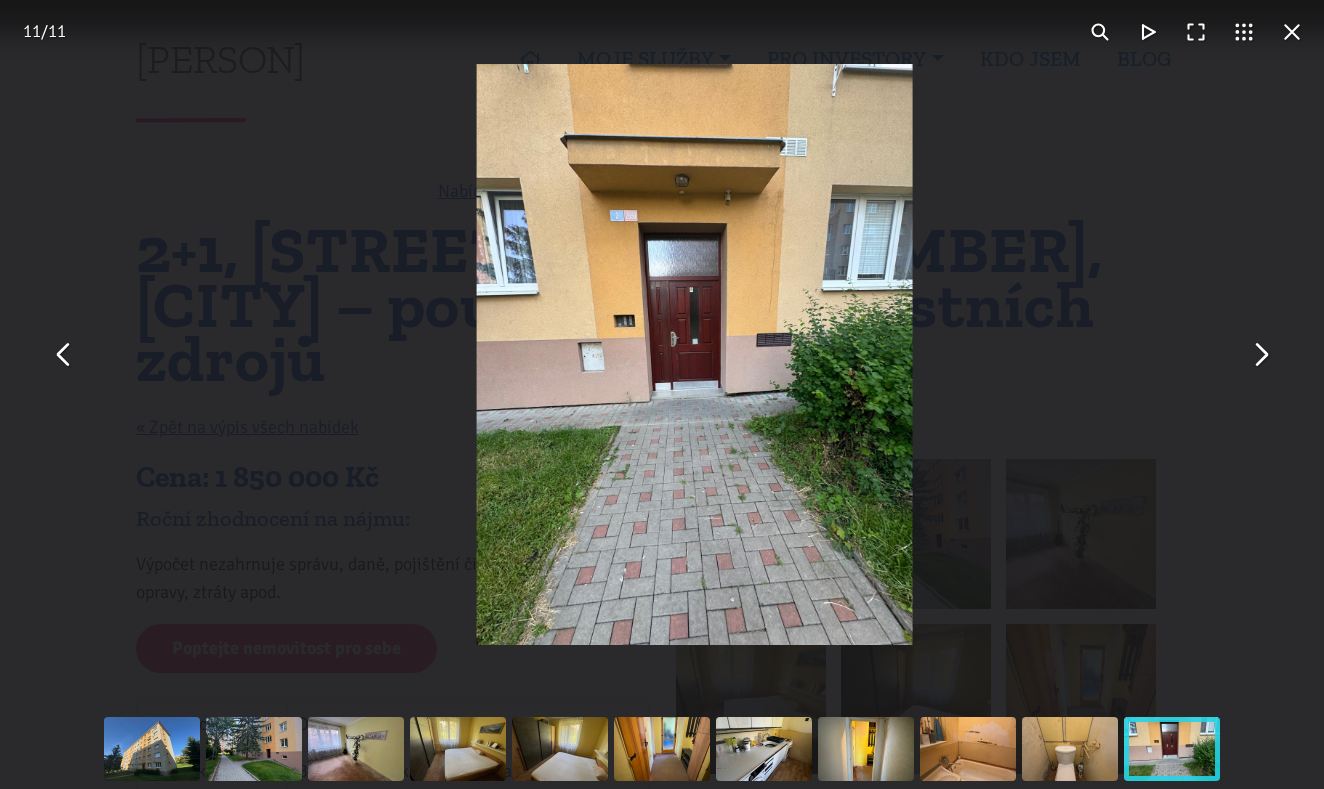 click at bounding box center (1260, 355) 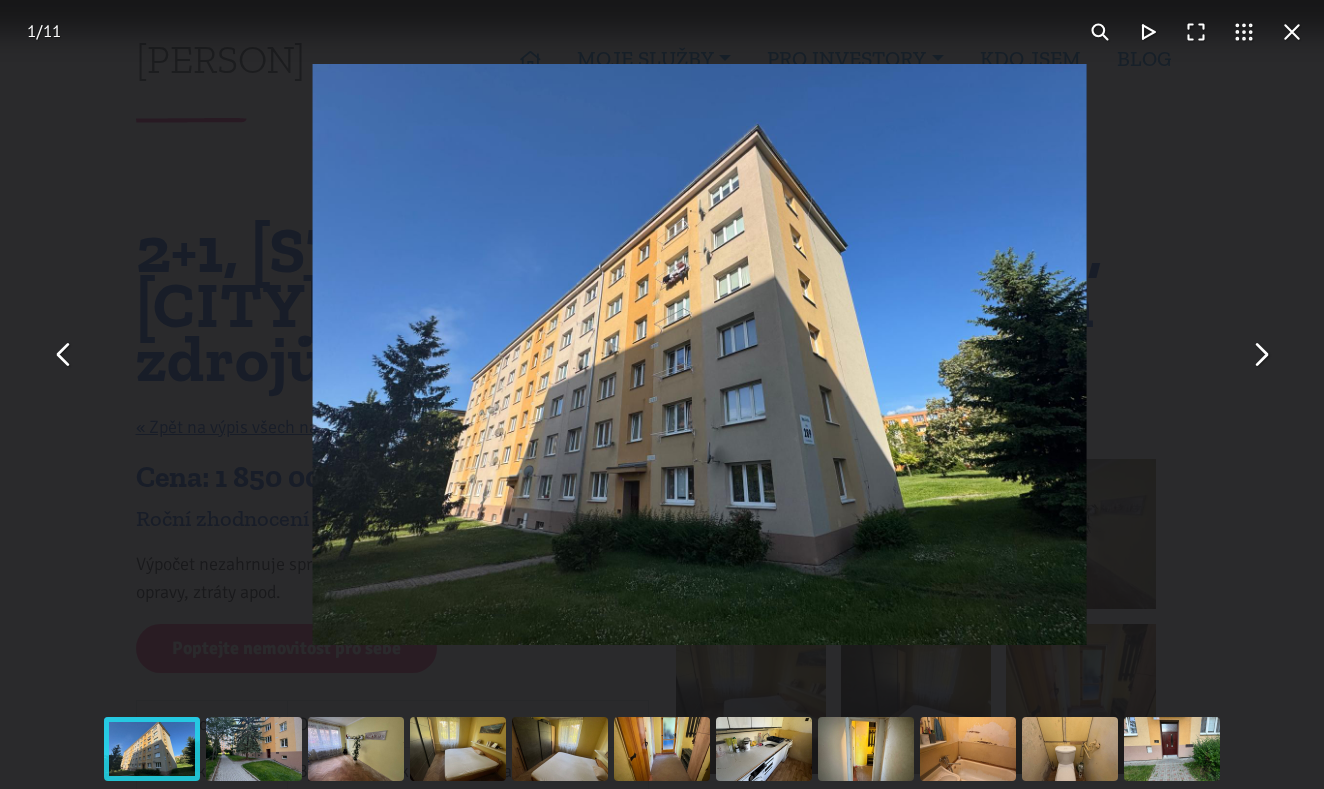 click at bounding box center [1260, 355] 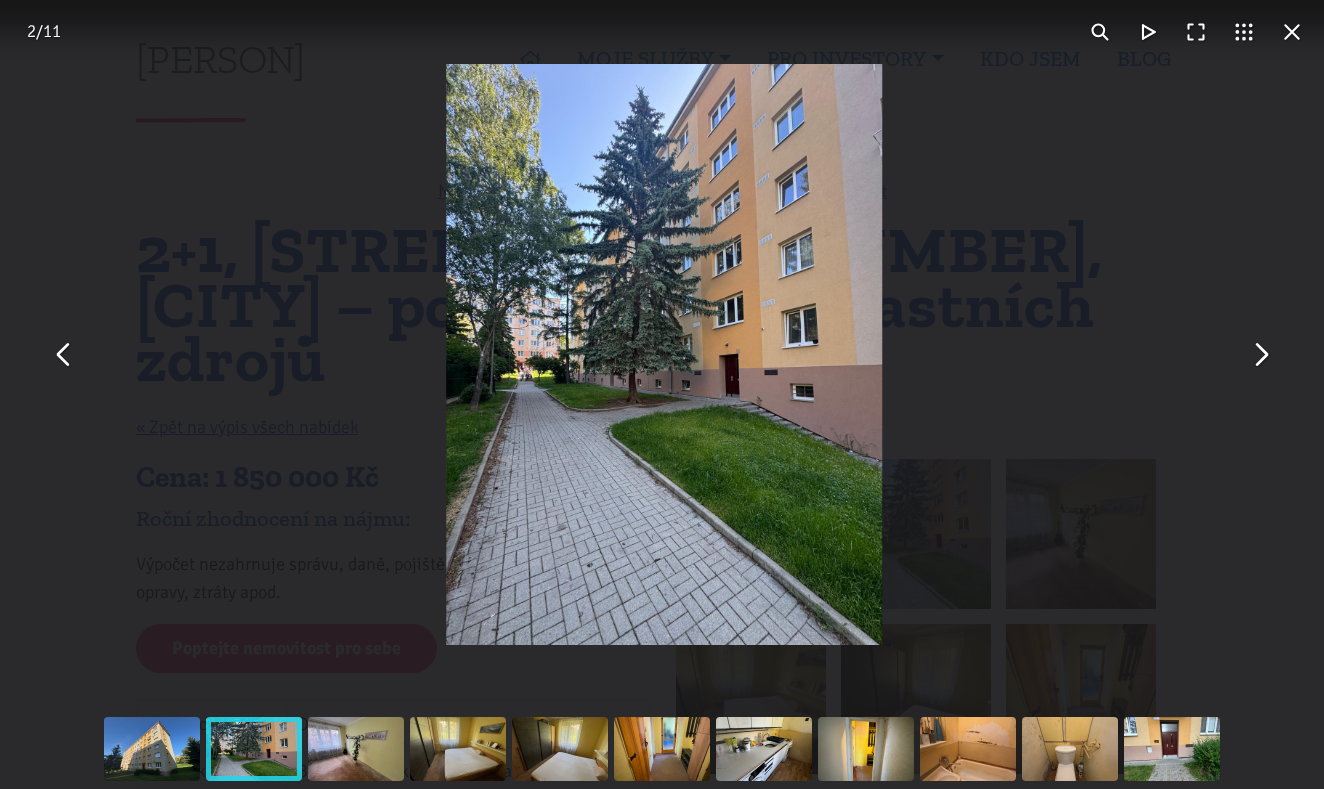 click at bounding box center [1292, 32] 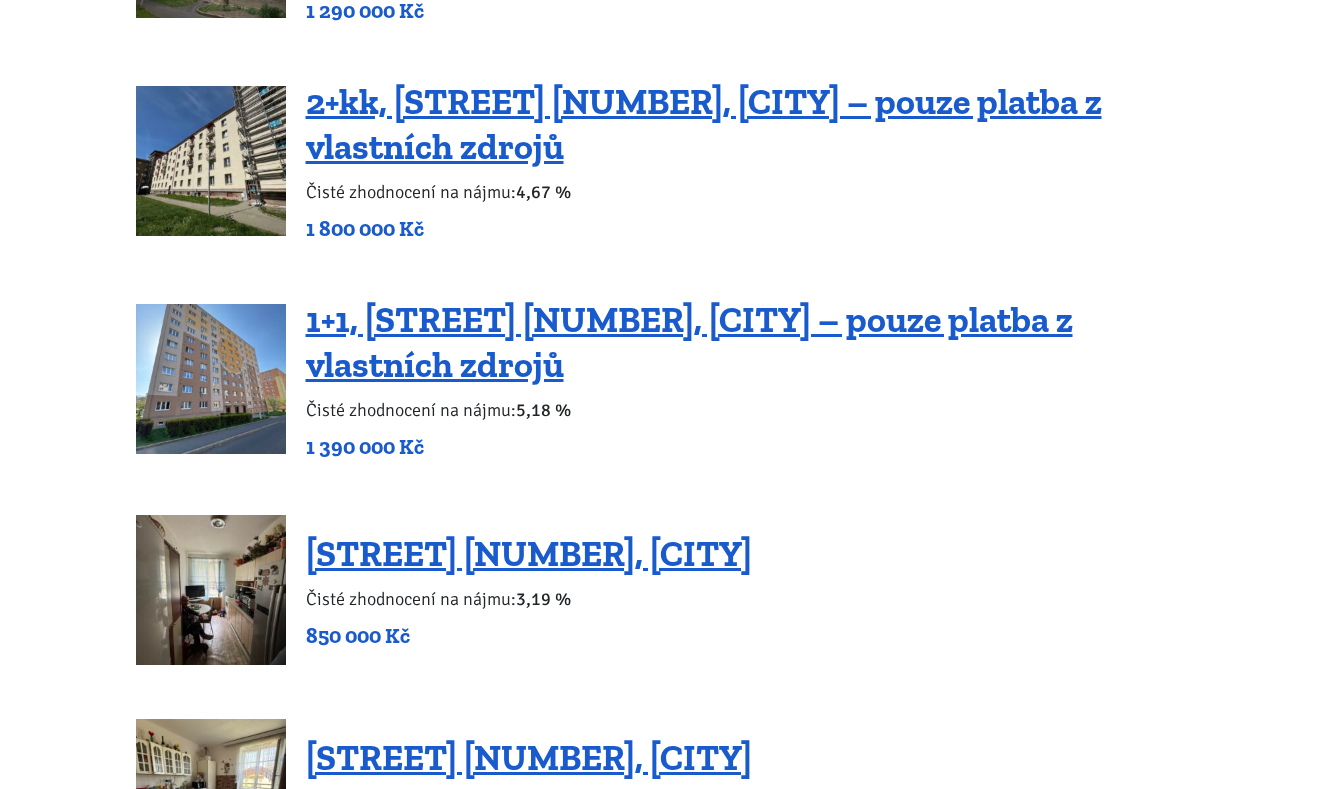 scroll, scrollTop: 1121, scrollLeft: 0, axis: vertical 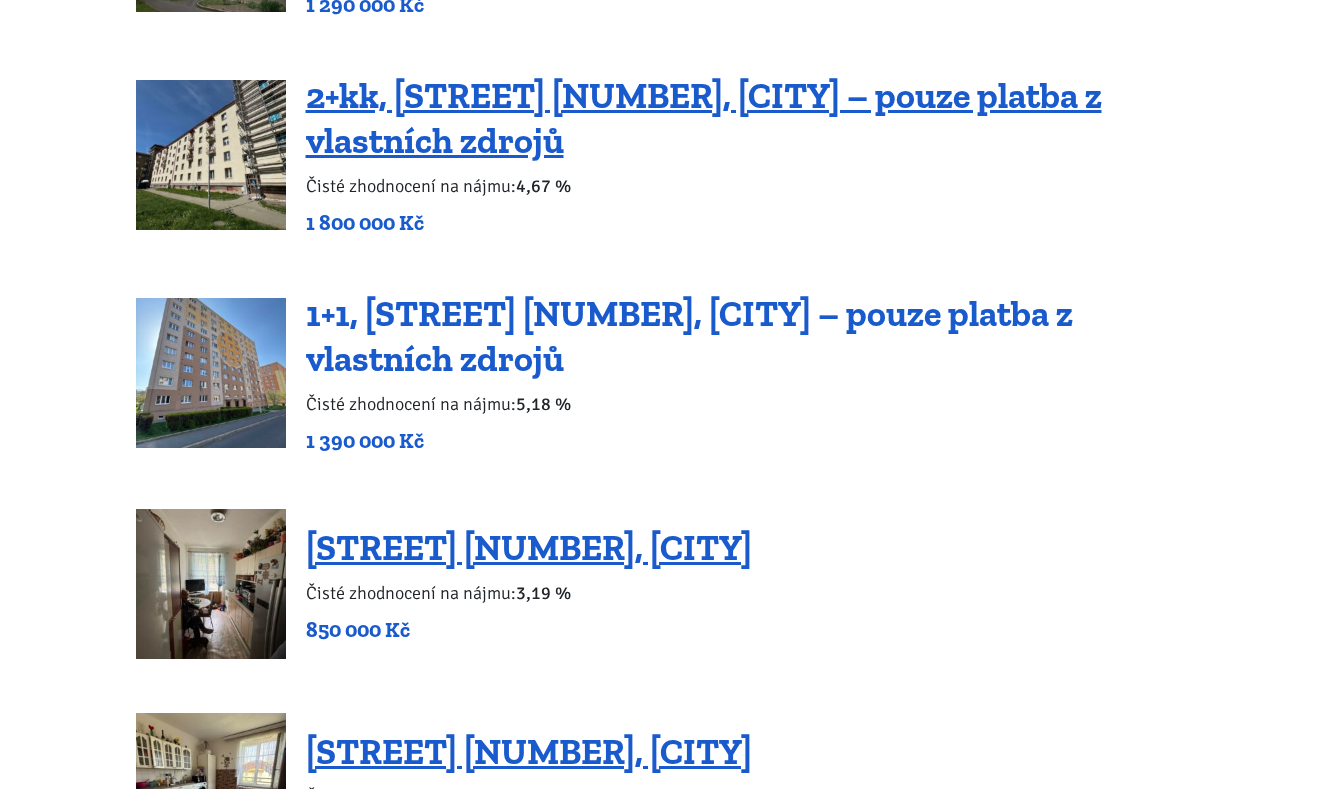 click on "1+1, [STREET] [NUMBER], [CITY] – pouze platba z vlastních zdrojů" at bounding box center (689, 336) 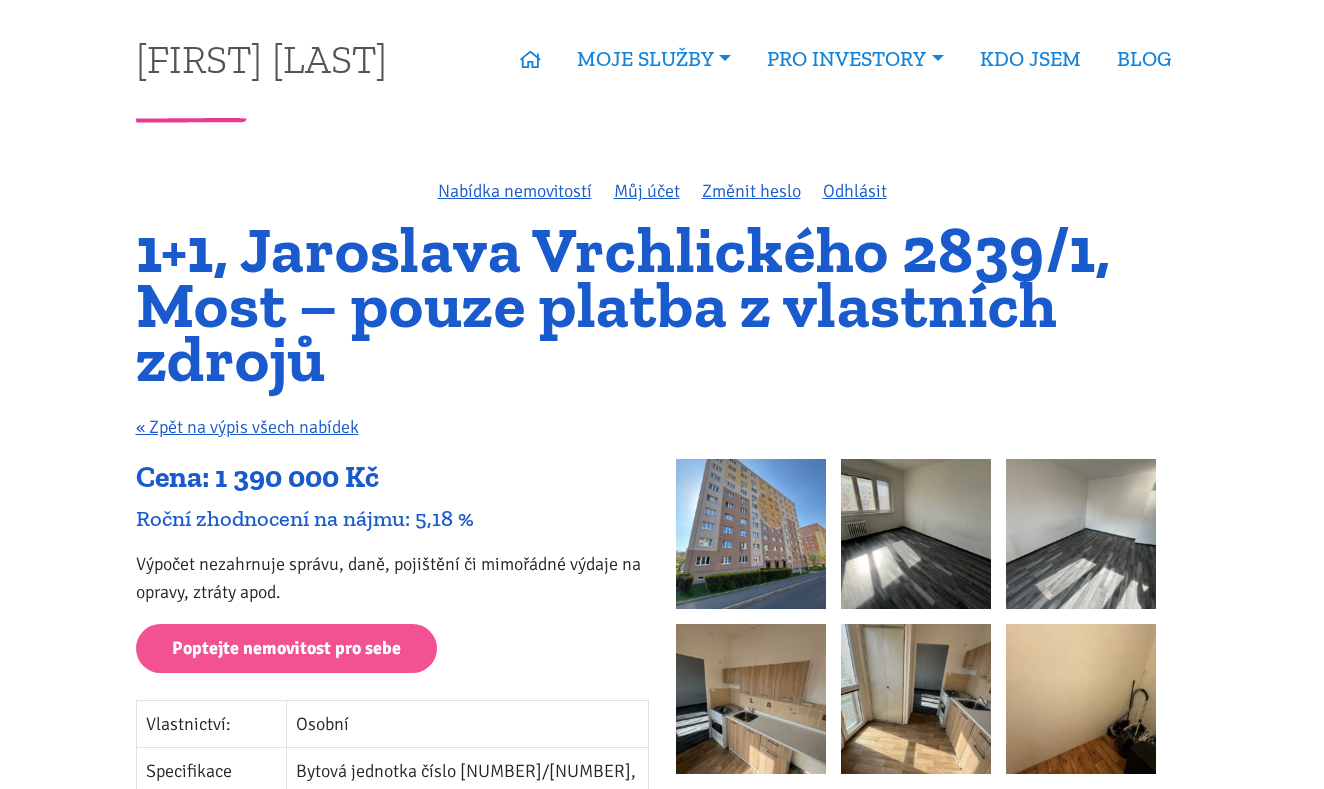 scroll, scrollTop: 0, scrollLeft: 0, axis: both 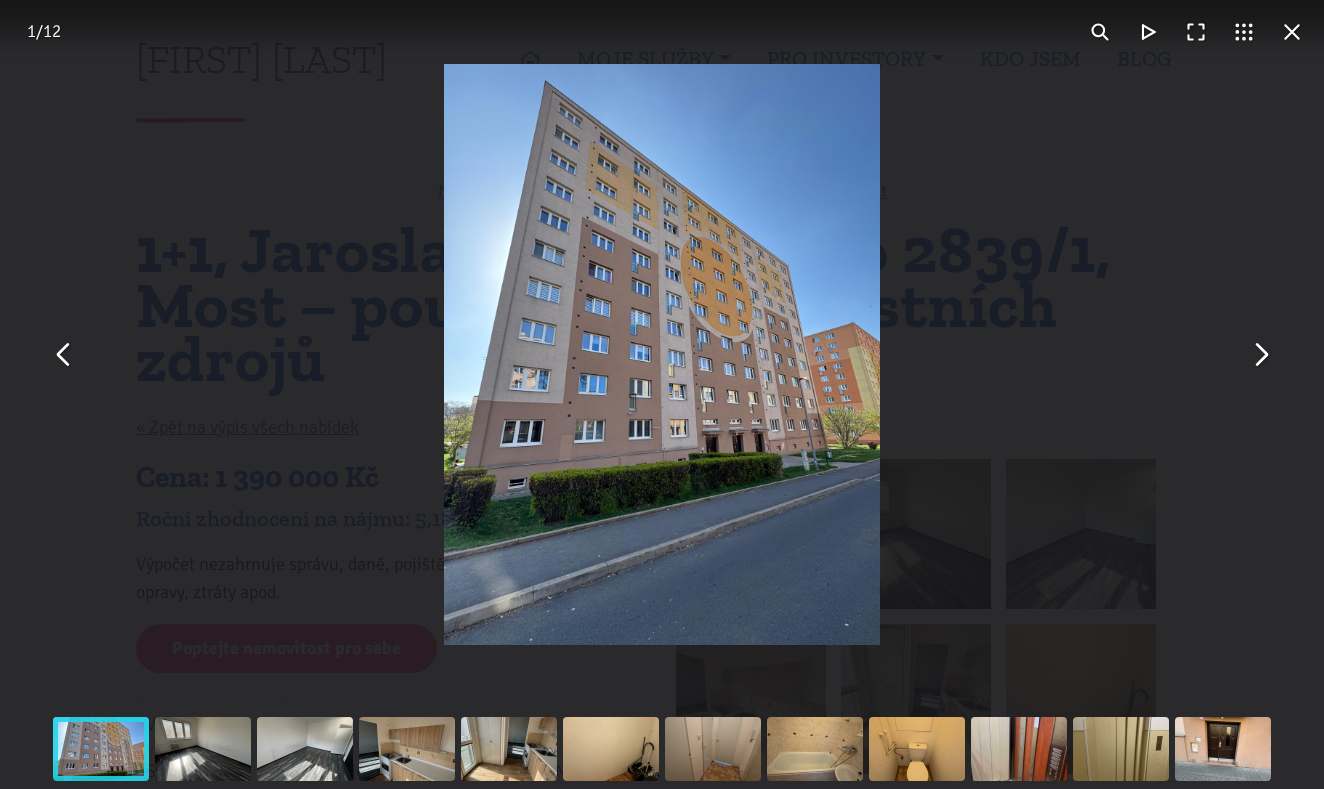 click at bounding box center (1260, 355) 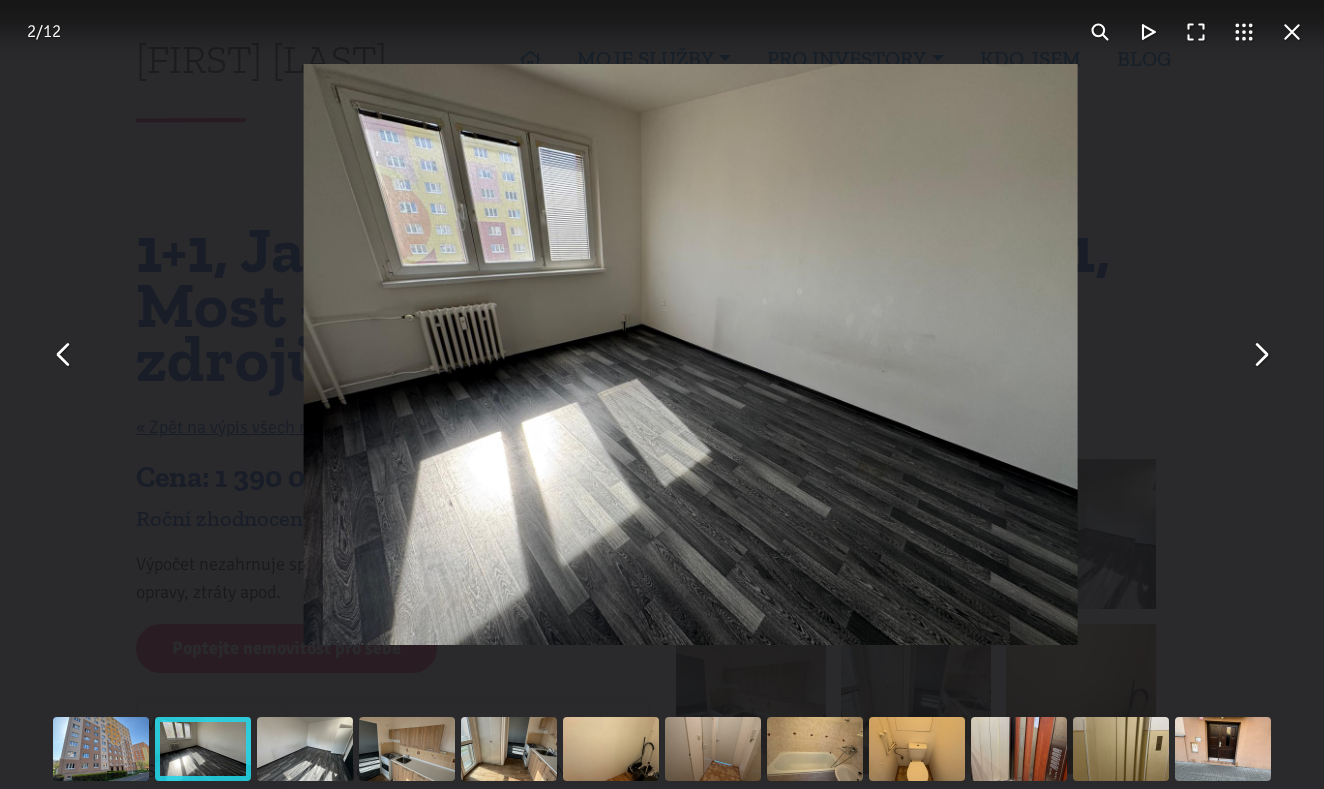 click at bounding box center [1260, 355] 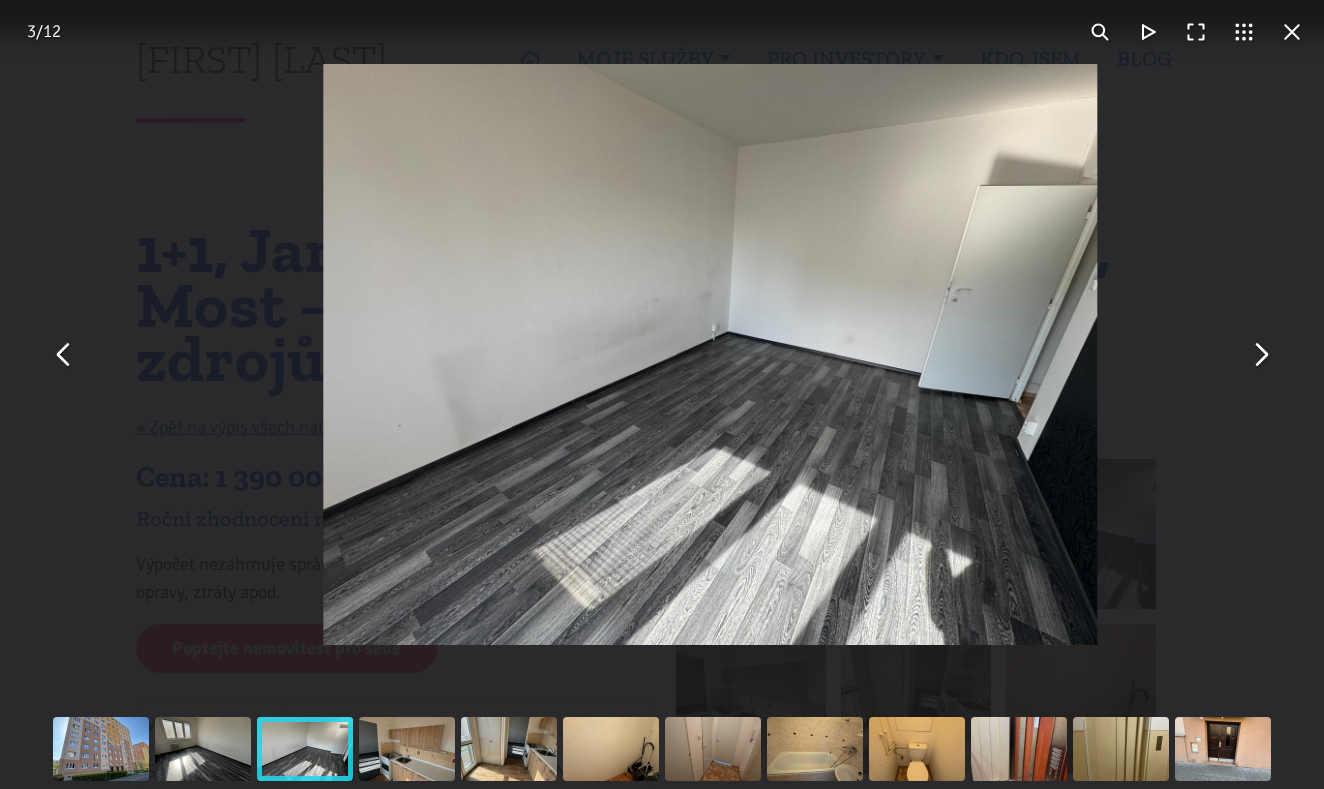 click at bounding box center (1260, 355) 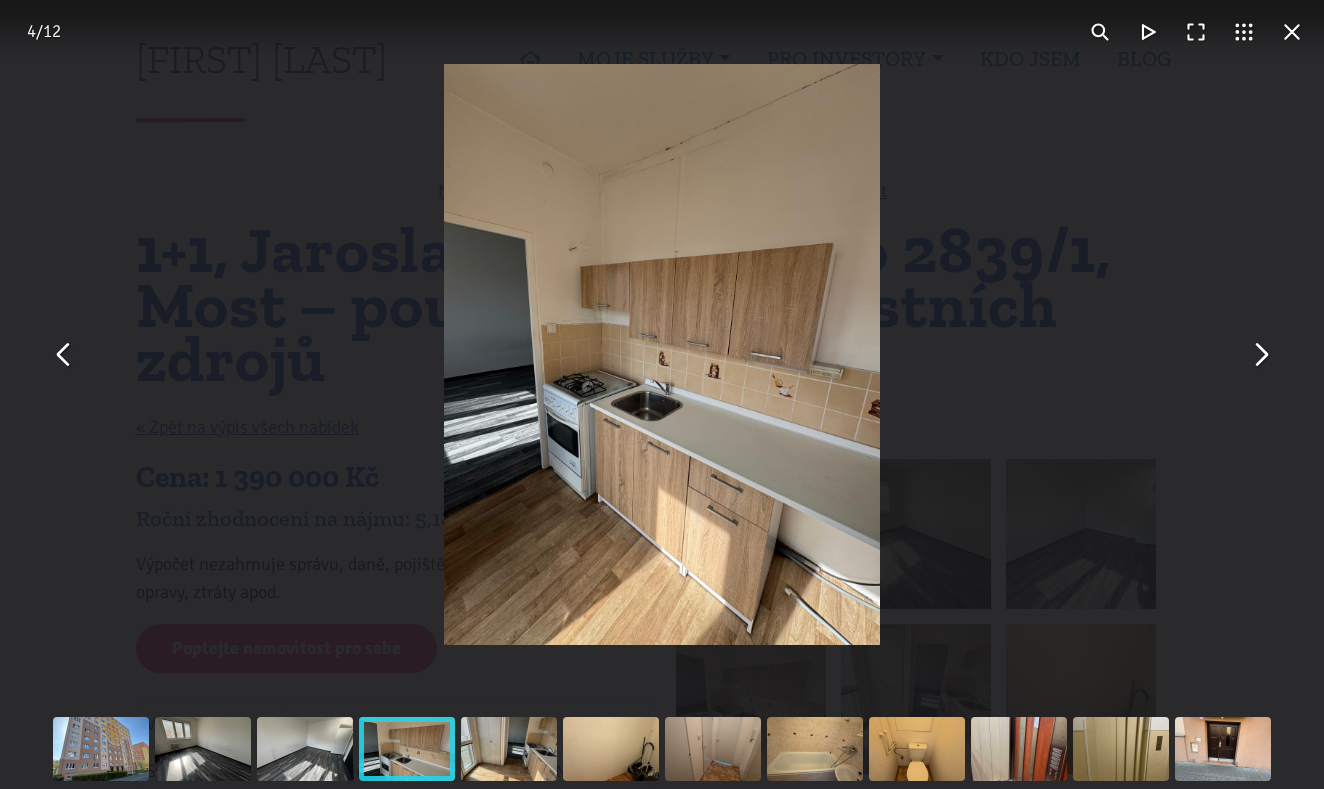 click at bounding box center [1260, 355] 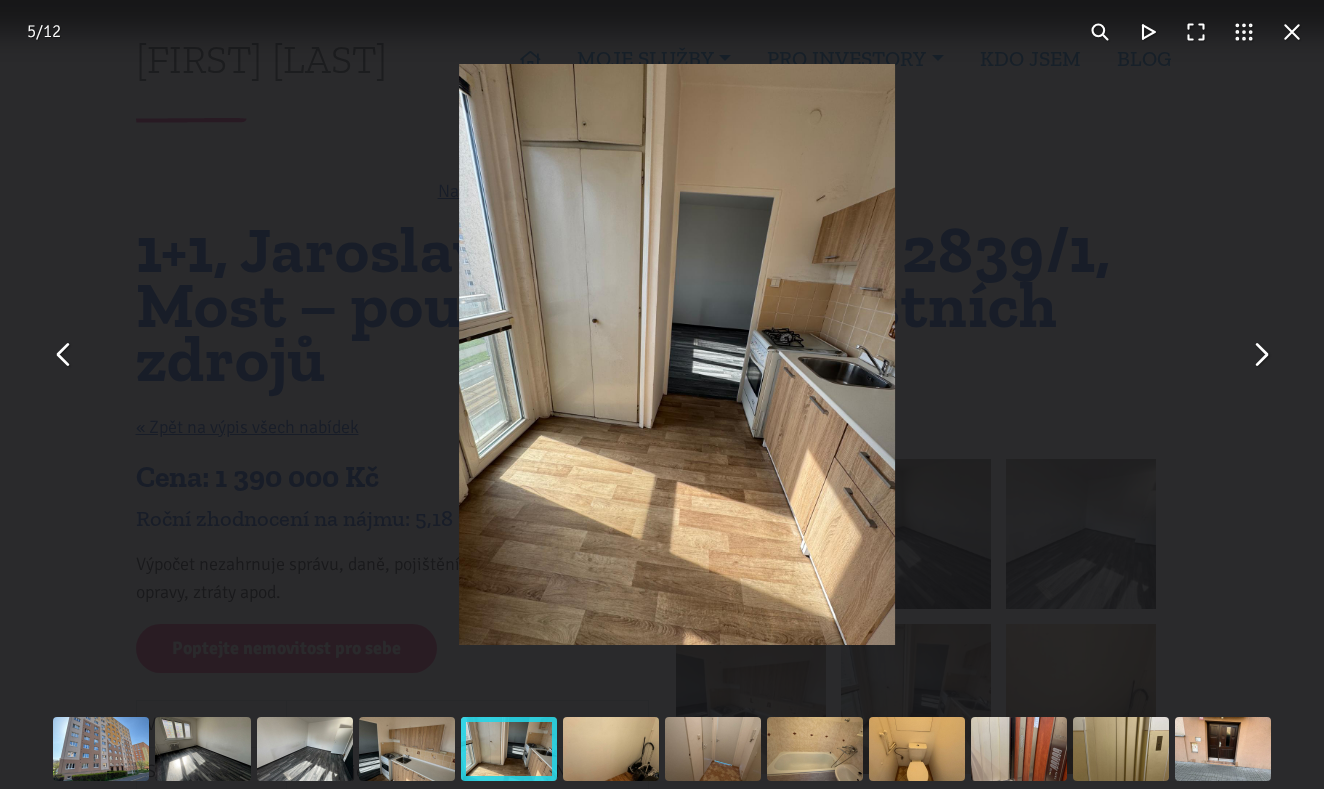 click at bounding box center (1260, 355) 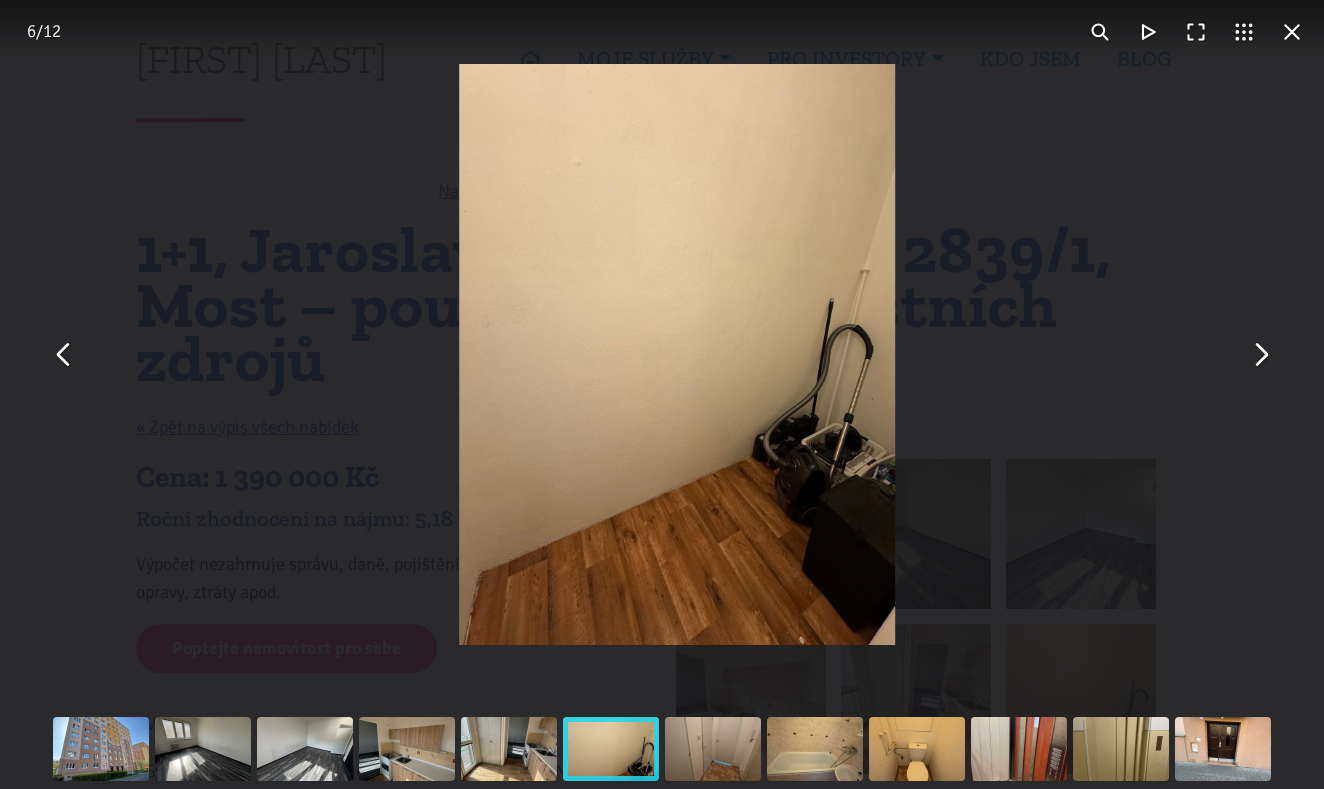 click at bounding box center [1260, 355] 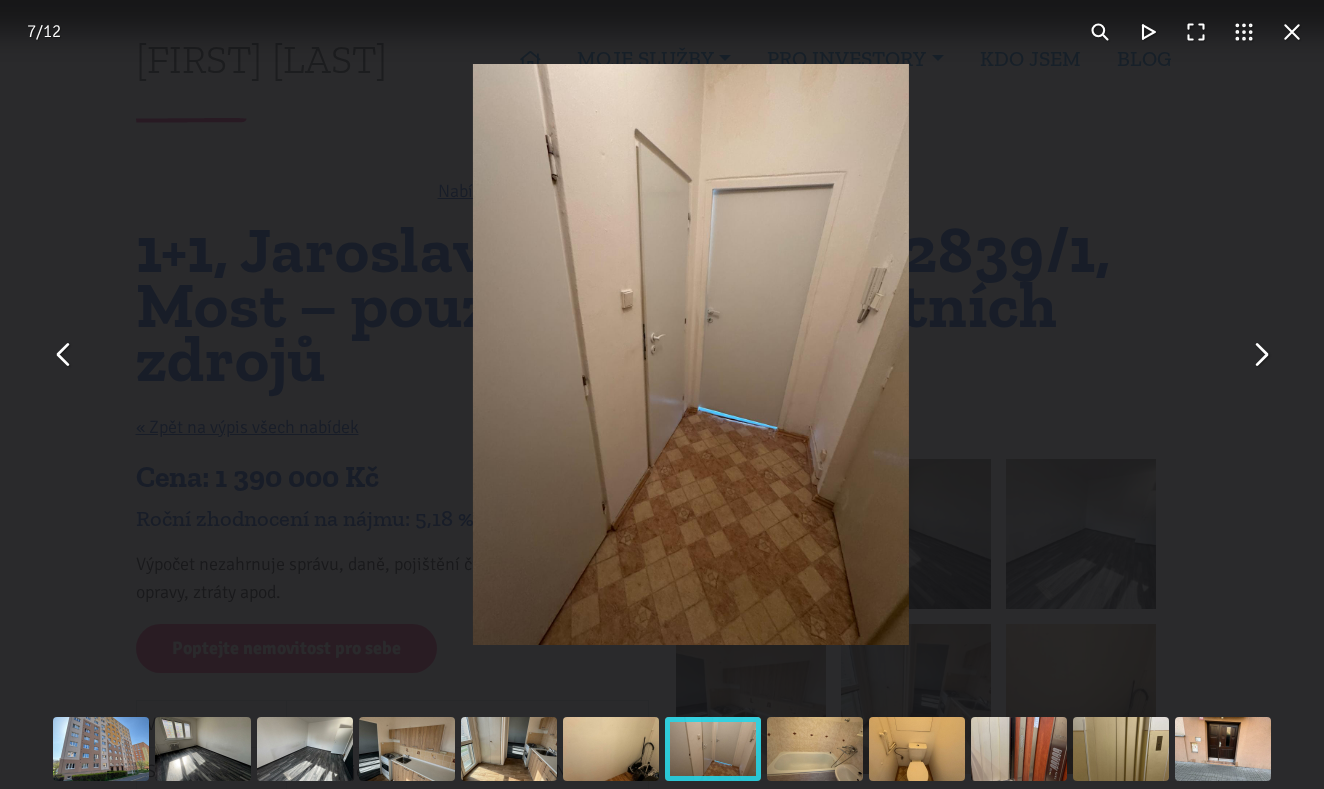 click at bounding box center (1260, 355) 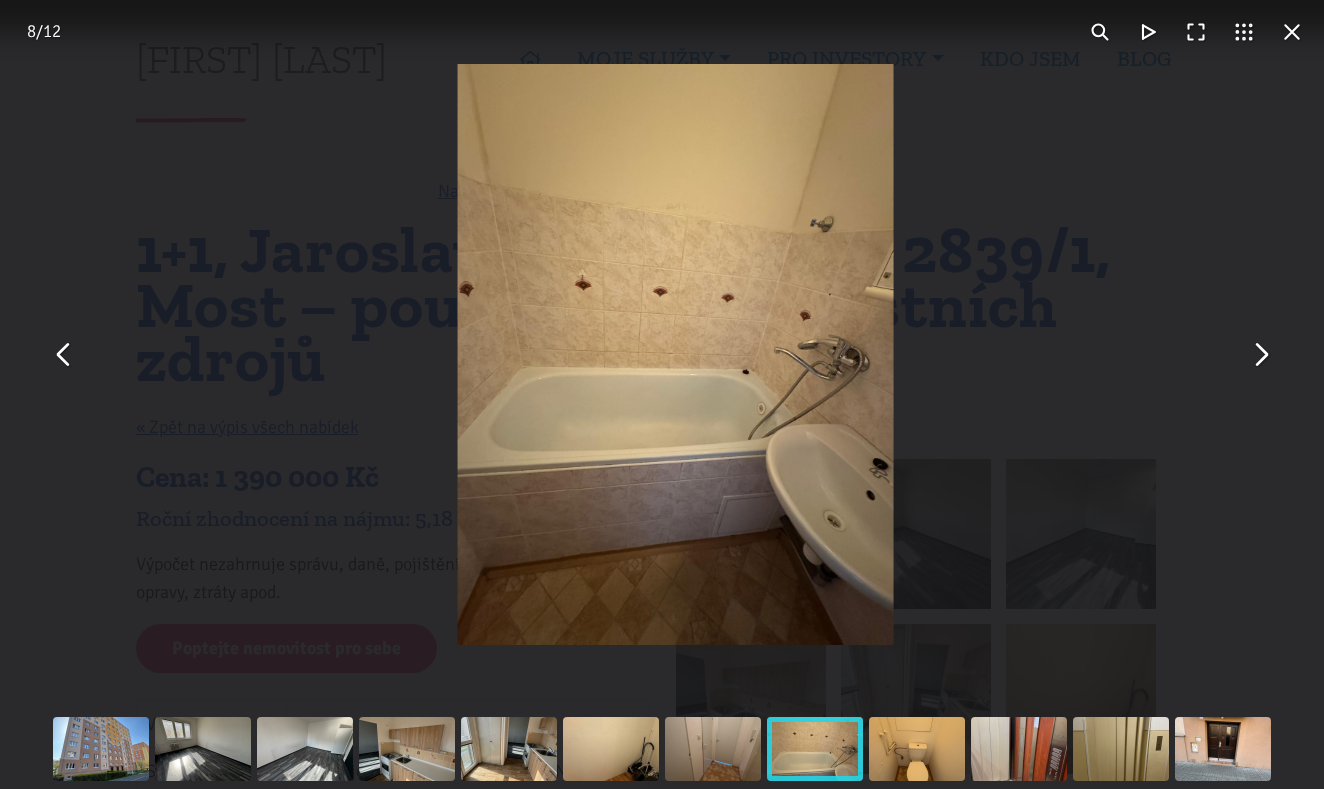 click at bounding box center (1260, 355) 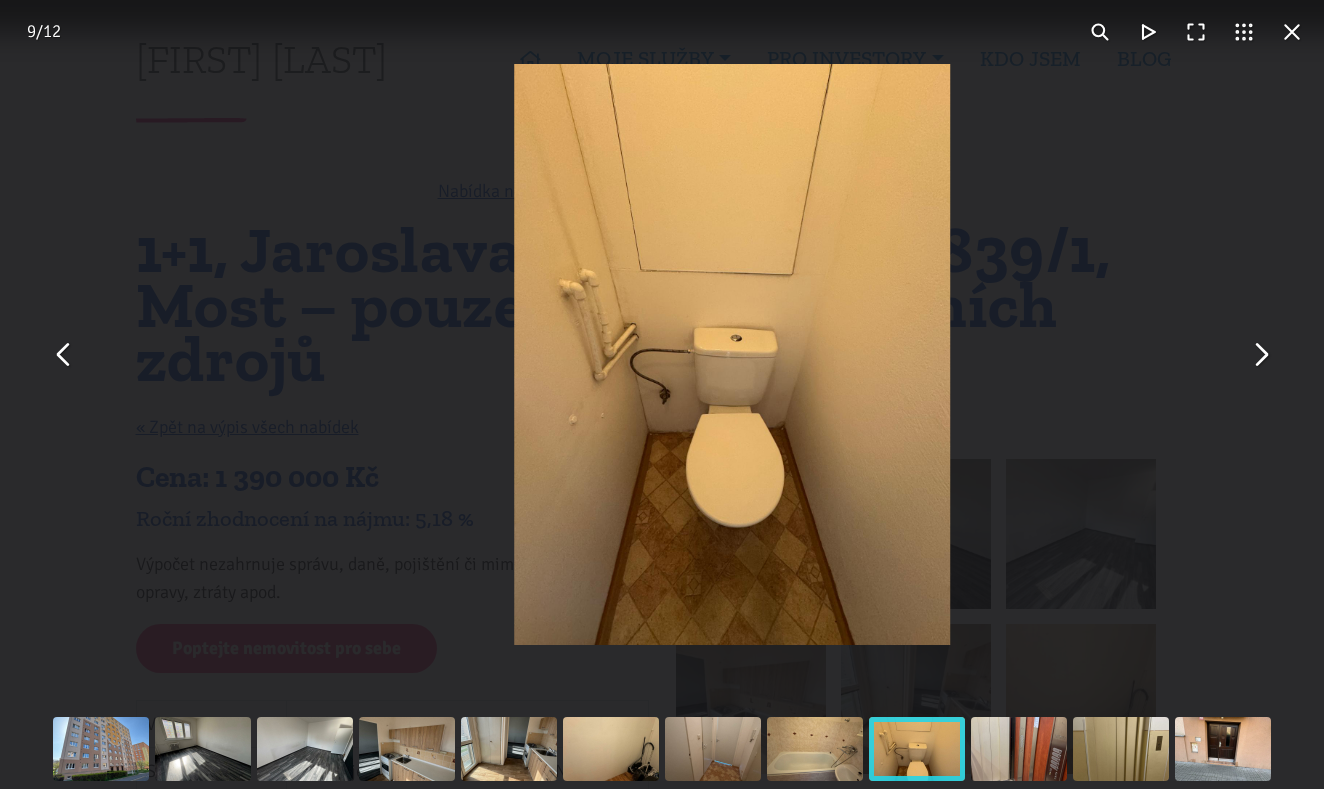 click at bounding box center [1260, 355] 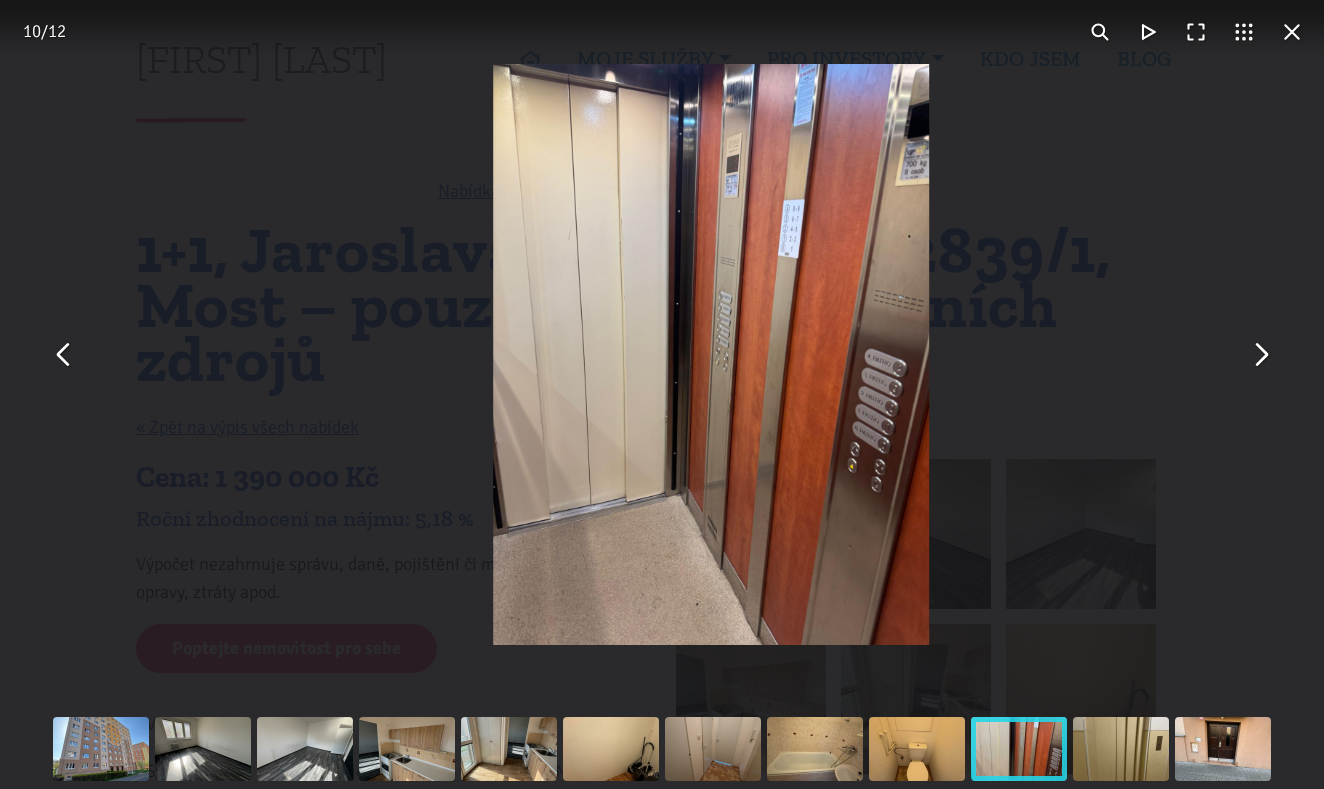 click at bounding box center [1260, 355] 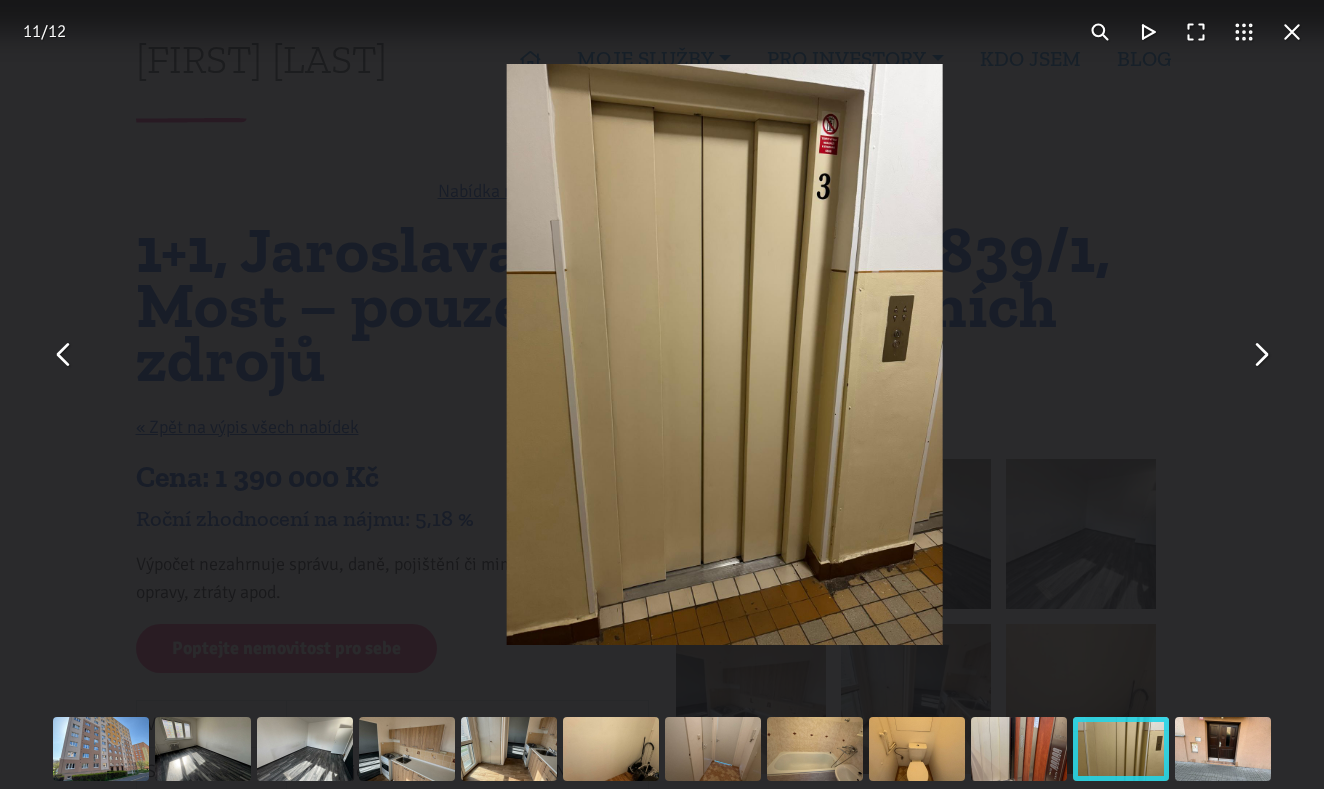 click at bounding box center (1260, 355) 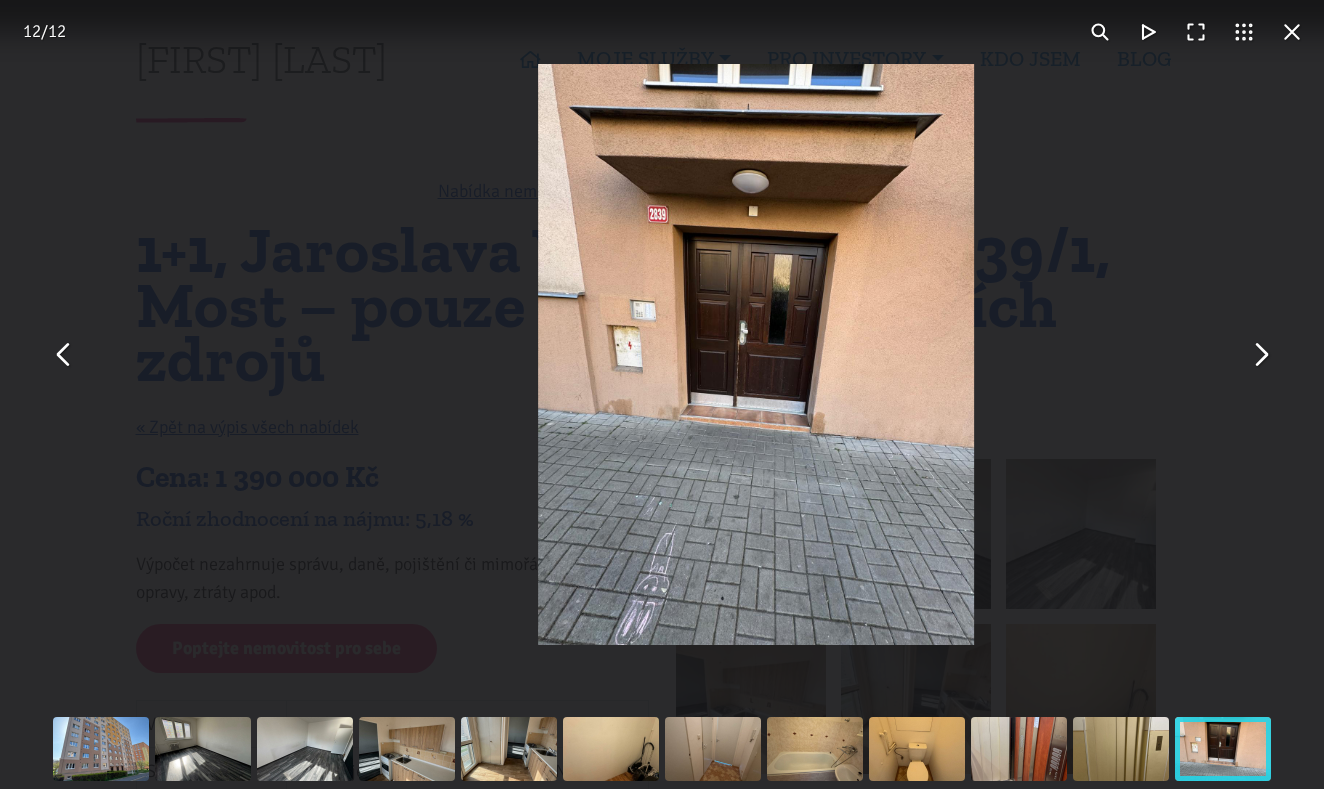 click at bounding box center [1260, 355] 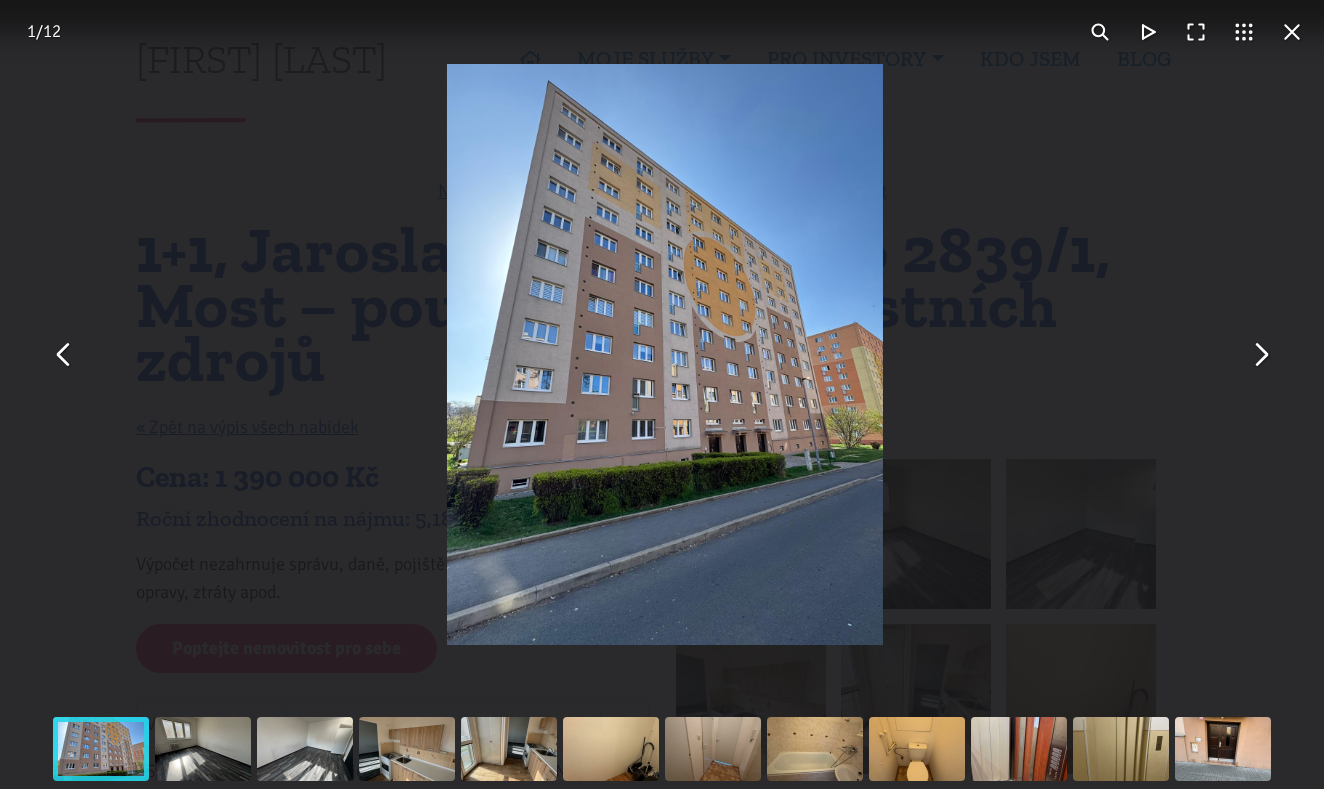 click at bounding box center [1292, 32] 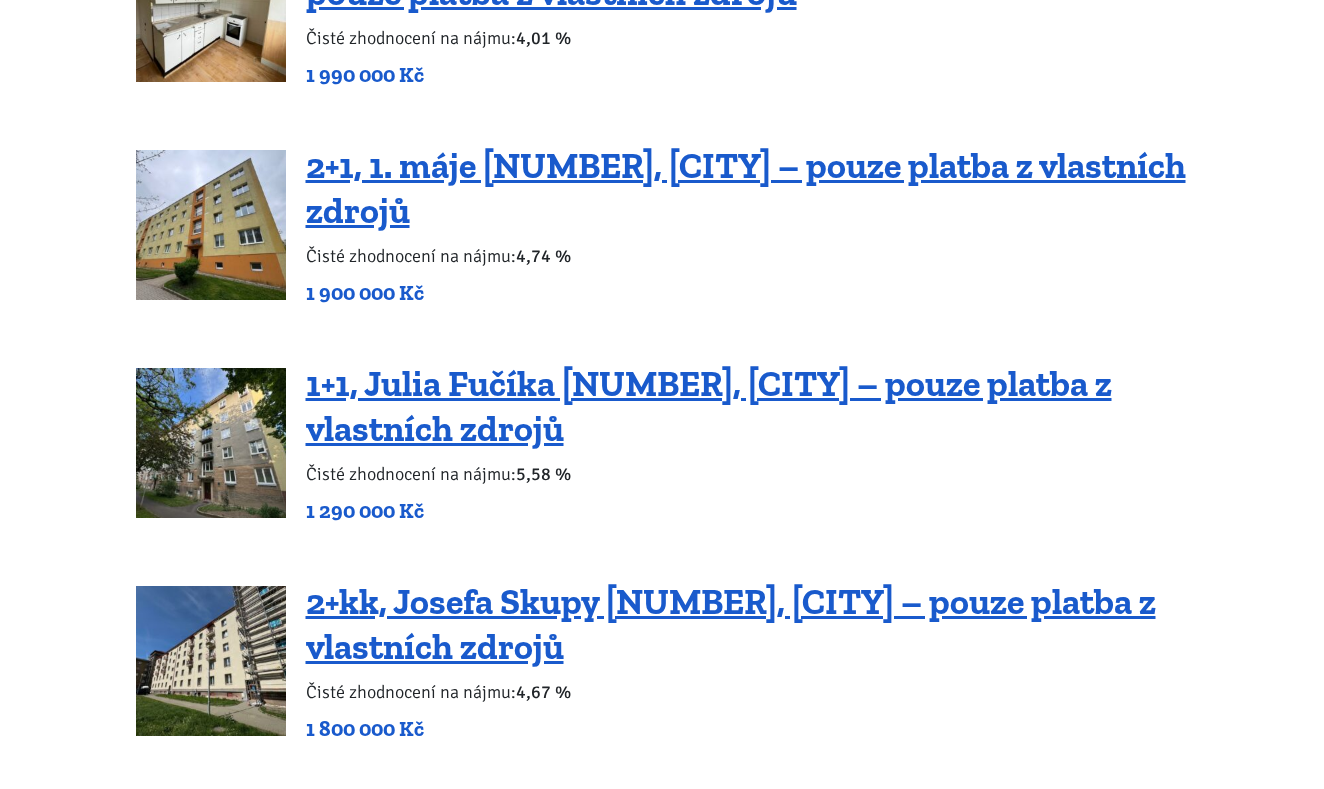 scroll, scrollTop: 634, scrollLeft: 0, axis: vertical 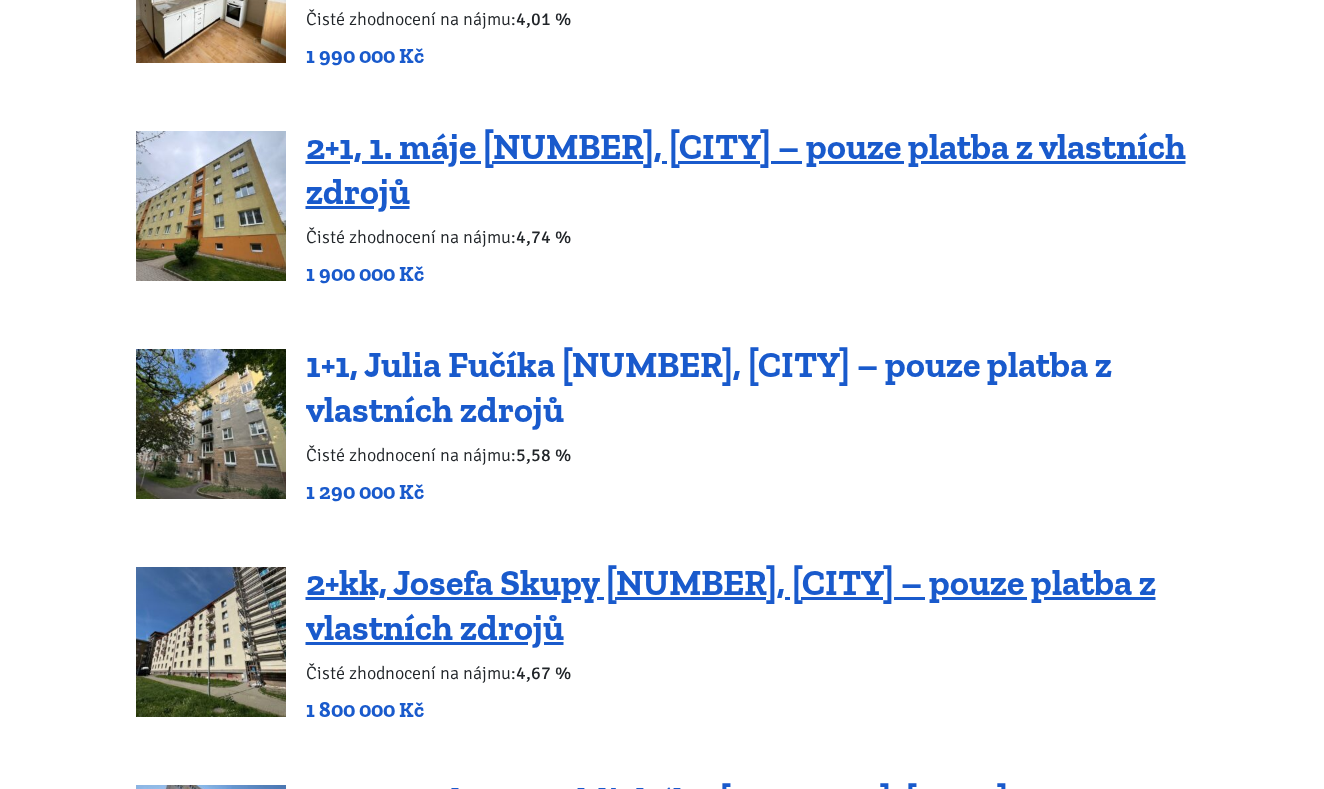 click on "1+1, Julia Fučíka [NUMBER], [CITY] – pouze platba z vlastních zdrojů" at bounding box center (709, 387) 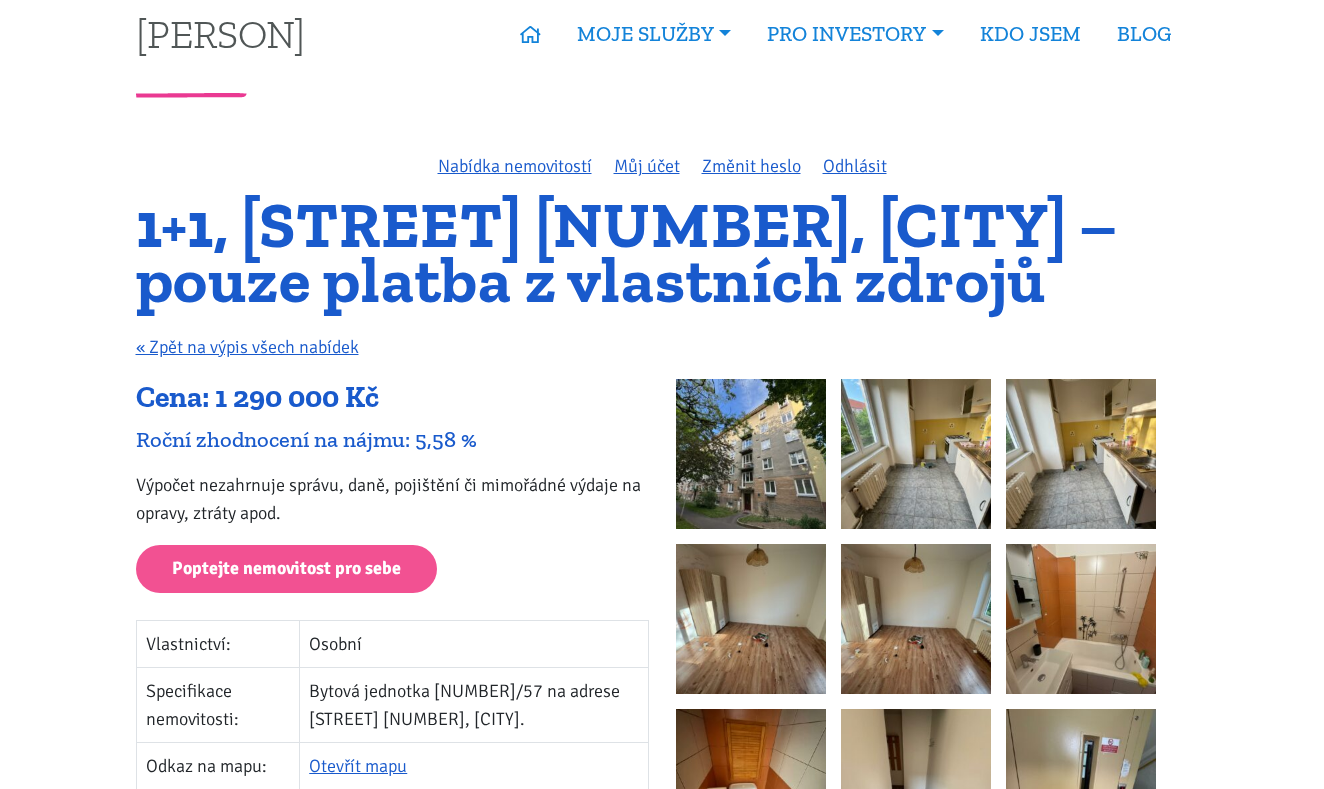 scroll, scrollTop: 25, scrollLeft: 0, axis: vertical 